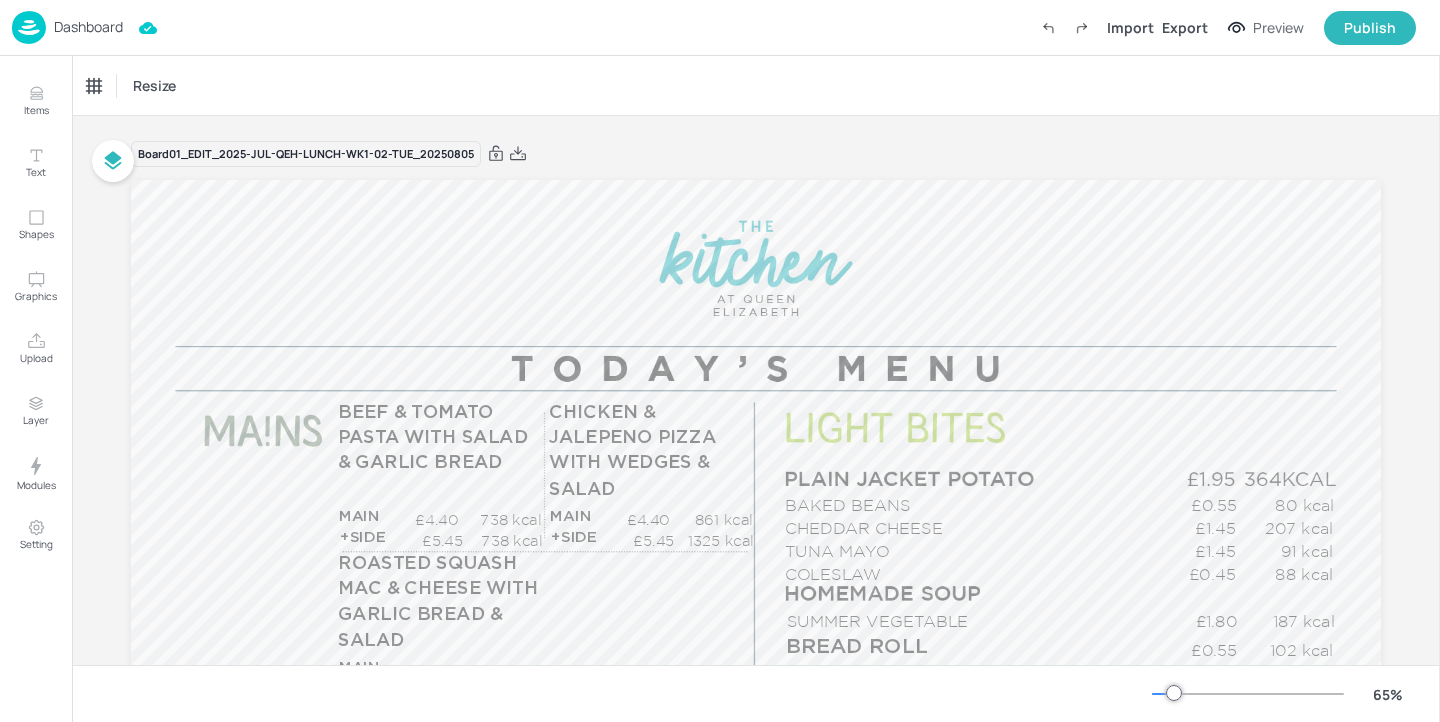 scroll, scrollTop: 0, scrollLeft: 0, axis: both 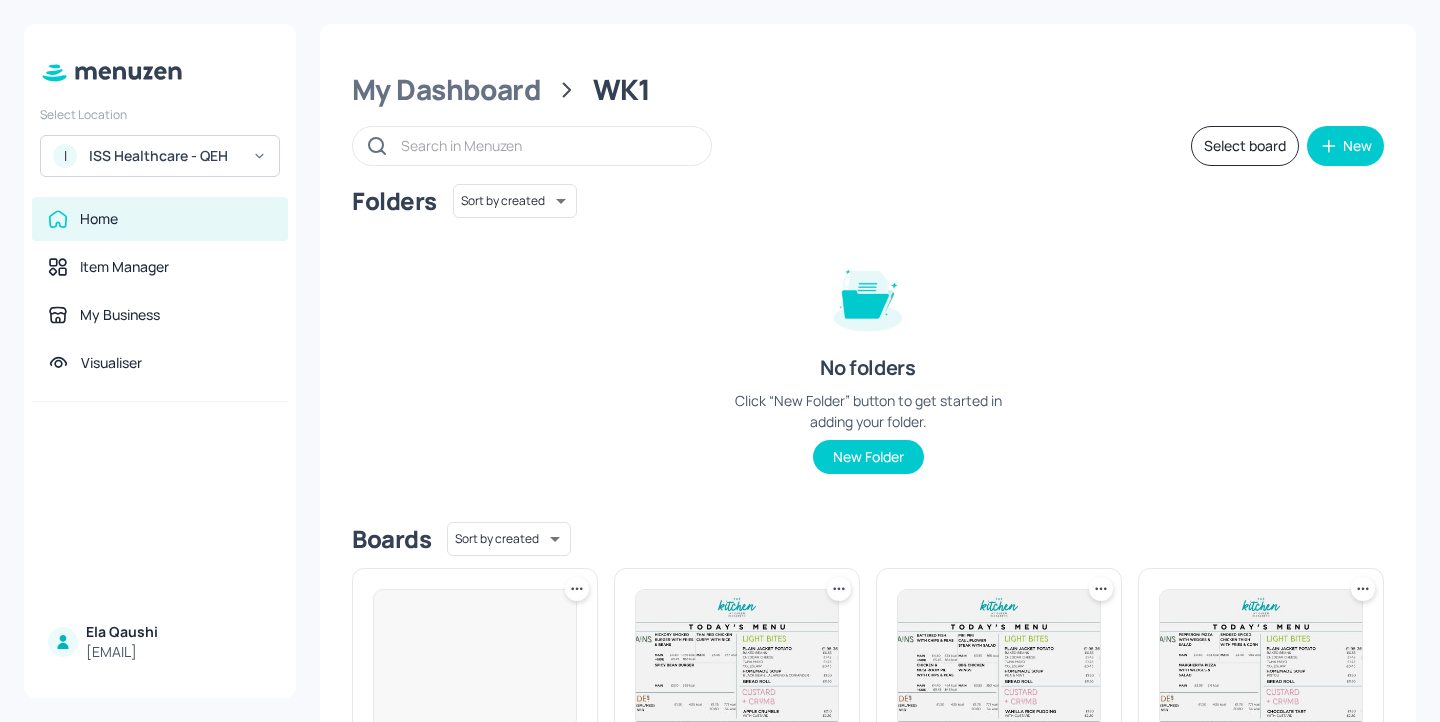 click on "ISS Healthcare - QEH" at bounding box center [164, 156] 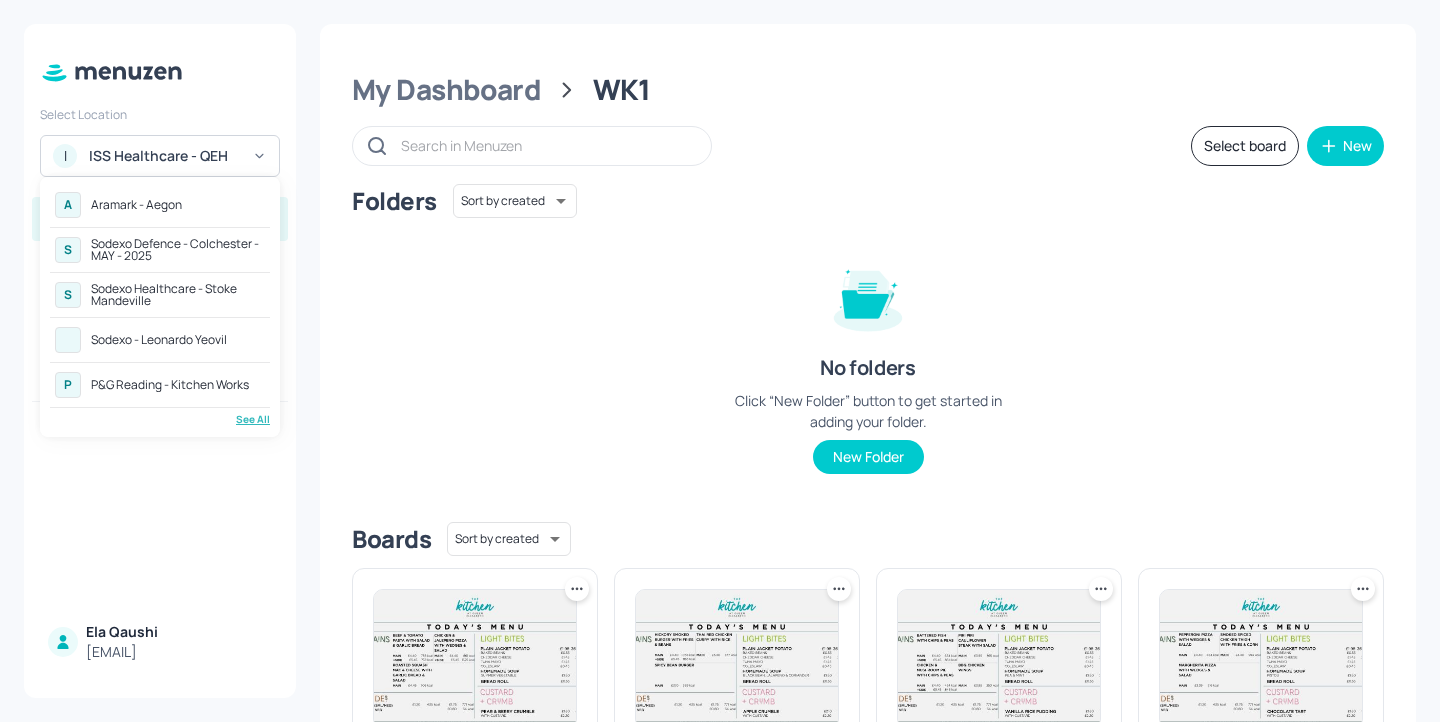 click on "Sodexo Healthcare - Stoke Mandeville" at bounding box center [178, 295] 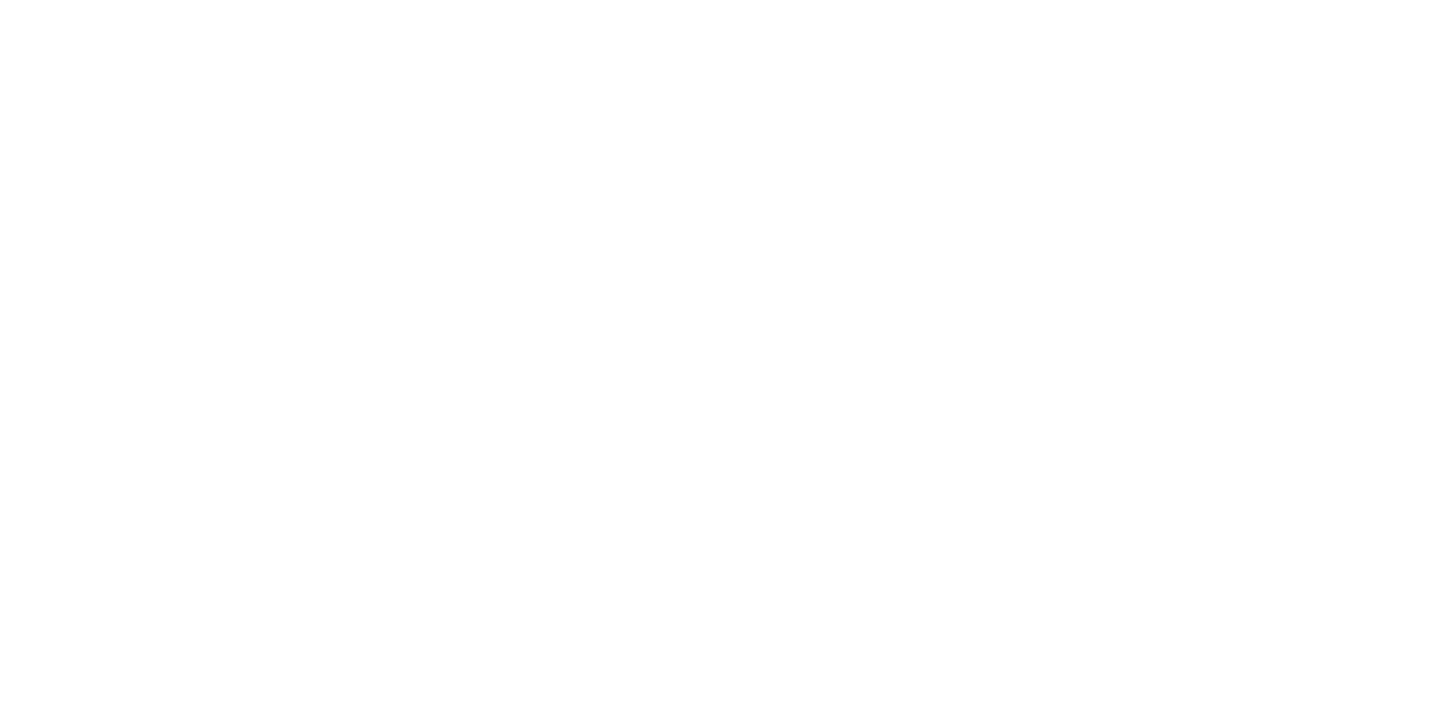 scroll, scrollTop: 0, scrollLeft: 0, axis: both 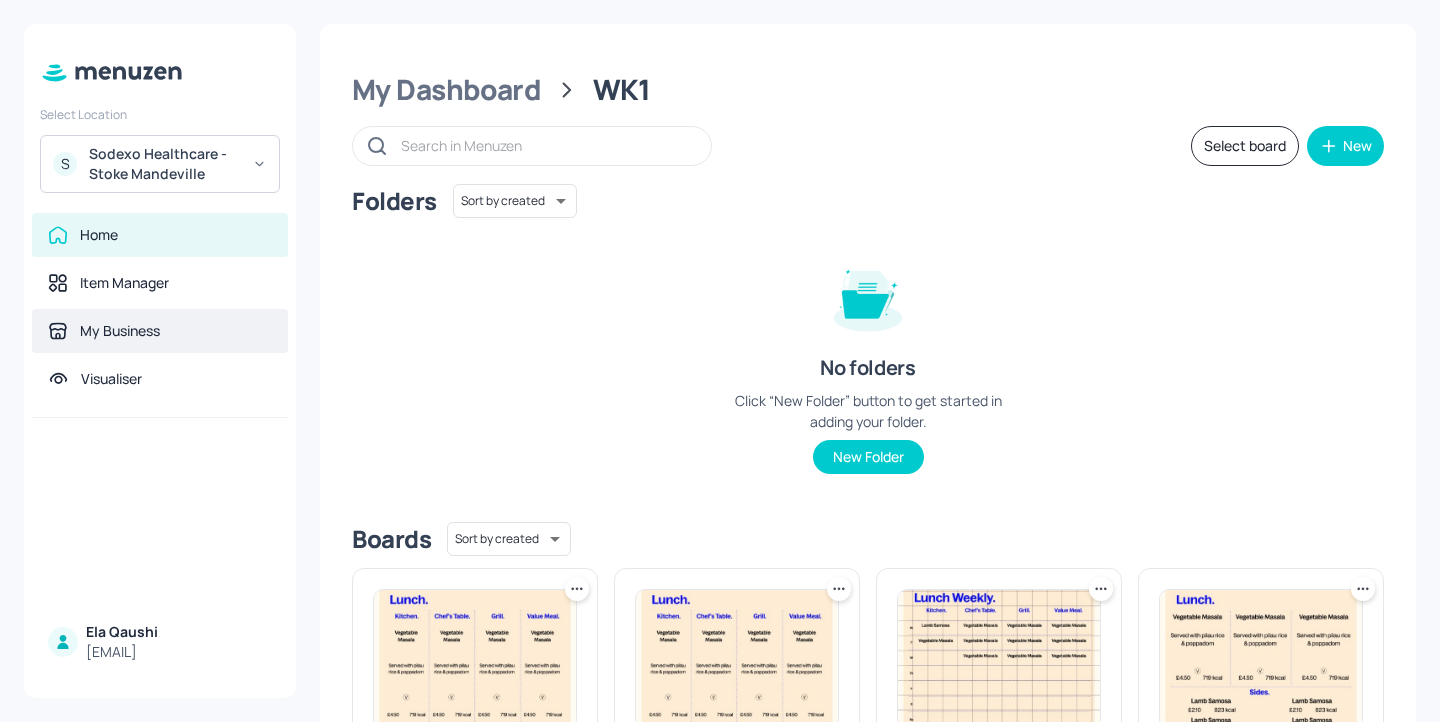click on "My Business" at bounding box center (160, 331) 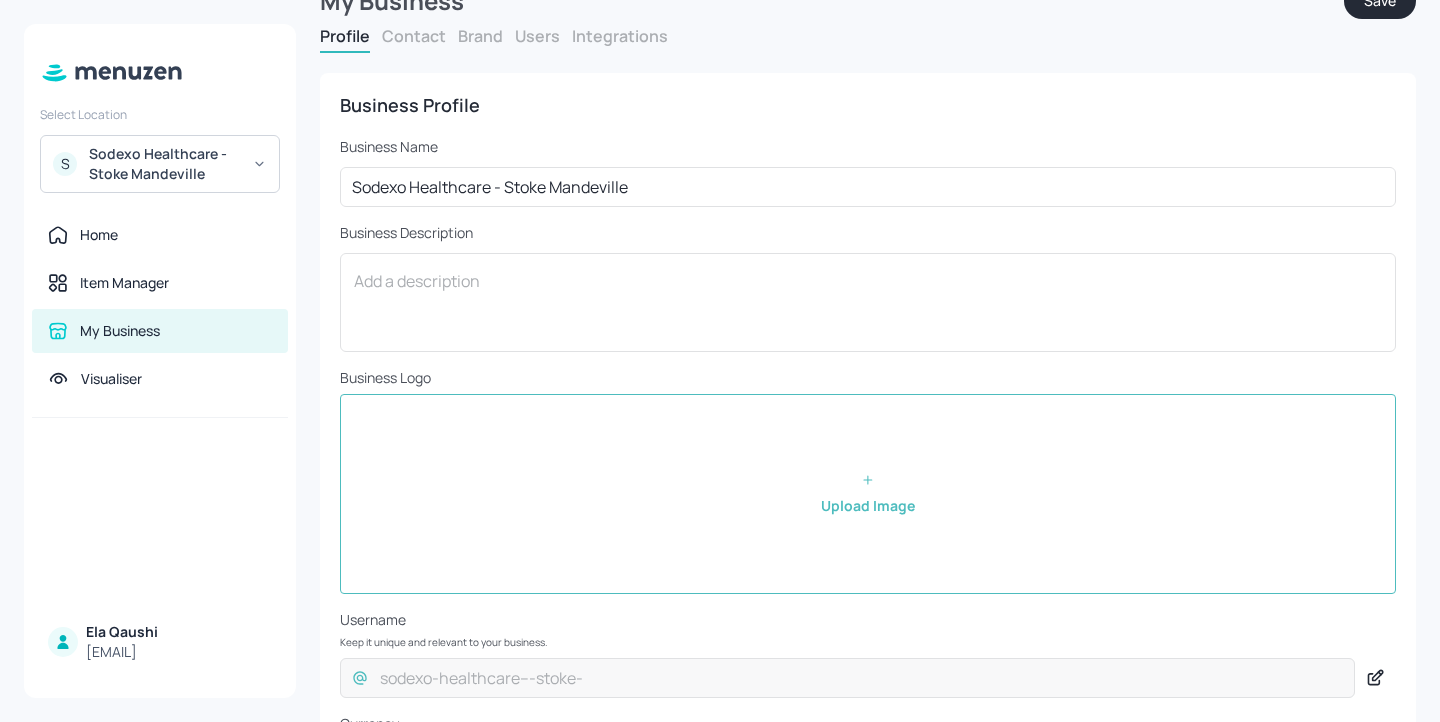 scroll, scrollTop: 0, scrollLeft: 0, axis: both 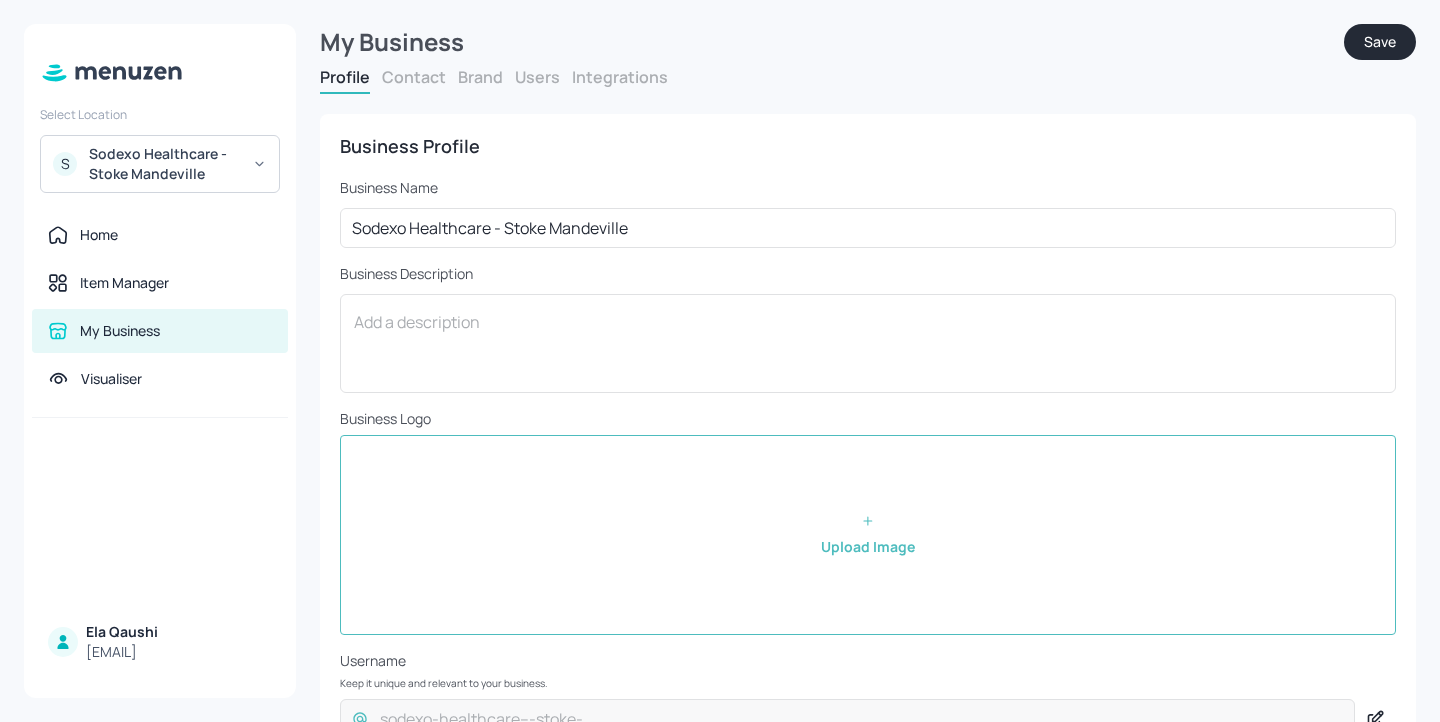 click on "Business Profile Business Name Sodexo Healthcare - Stoke Mandeville ​ Business Description x ​ Business Logo Upload Image Username Keep it unique and relevant to your business. ​ sodexo-healthcare---stoke- ​ Currency £GBP - United Kingdom ​" at bounding box center [868, 469] 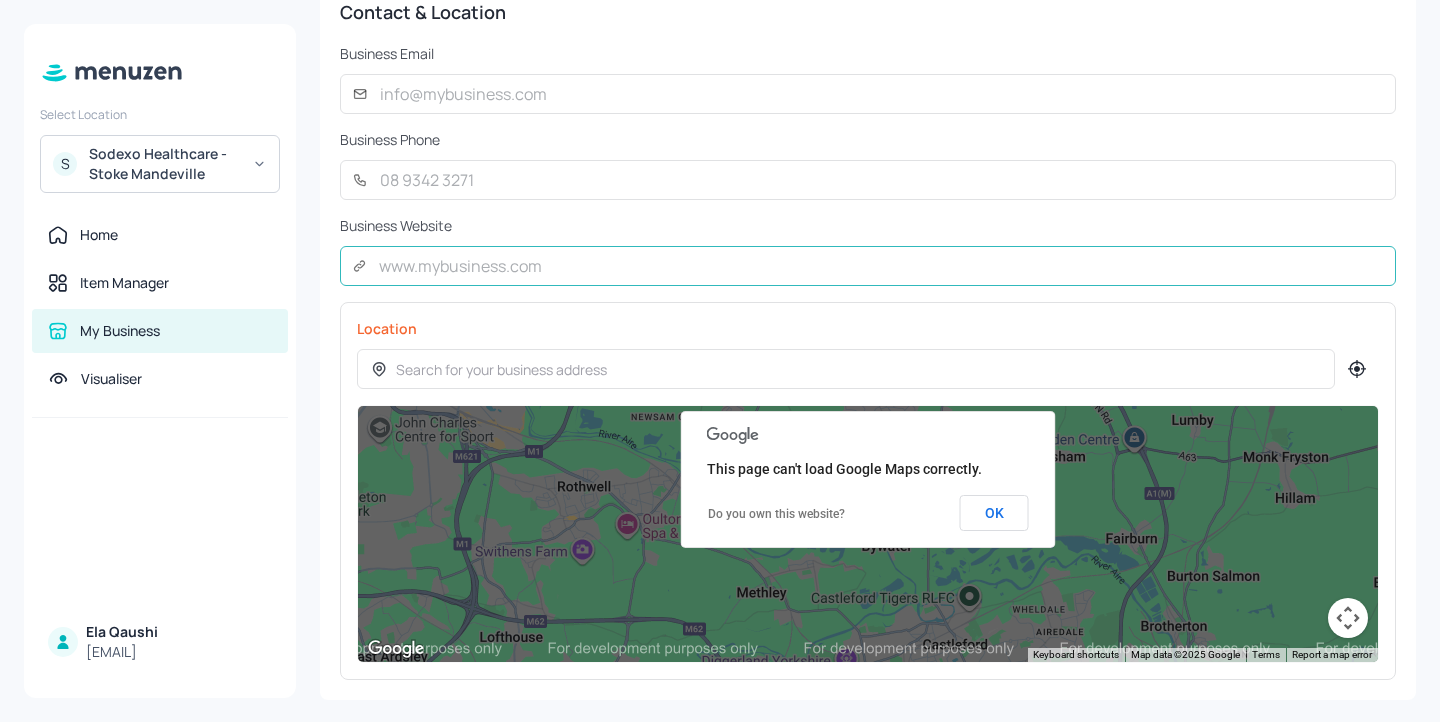 scroll, scrollTop: 0, scrollLeft: 0, axis: both 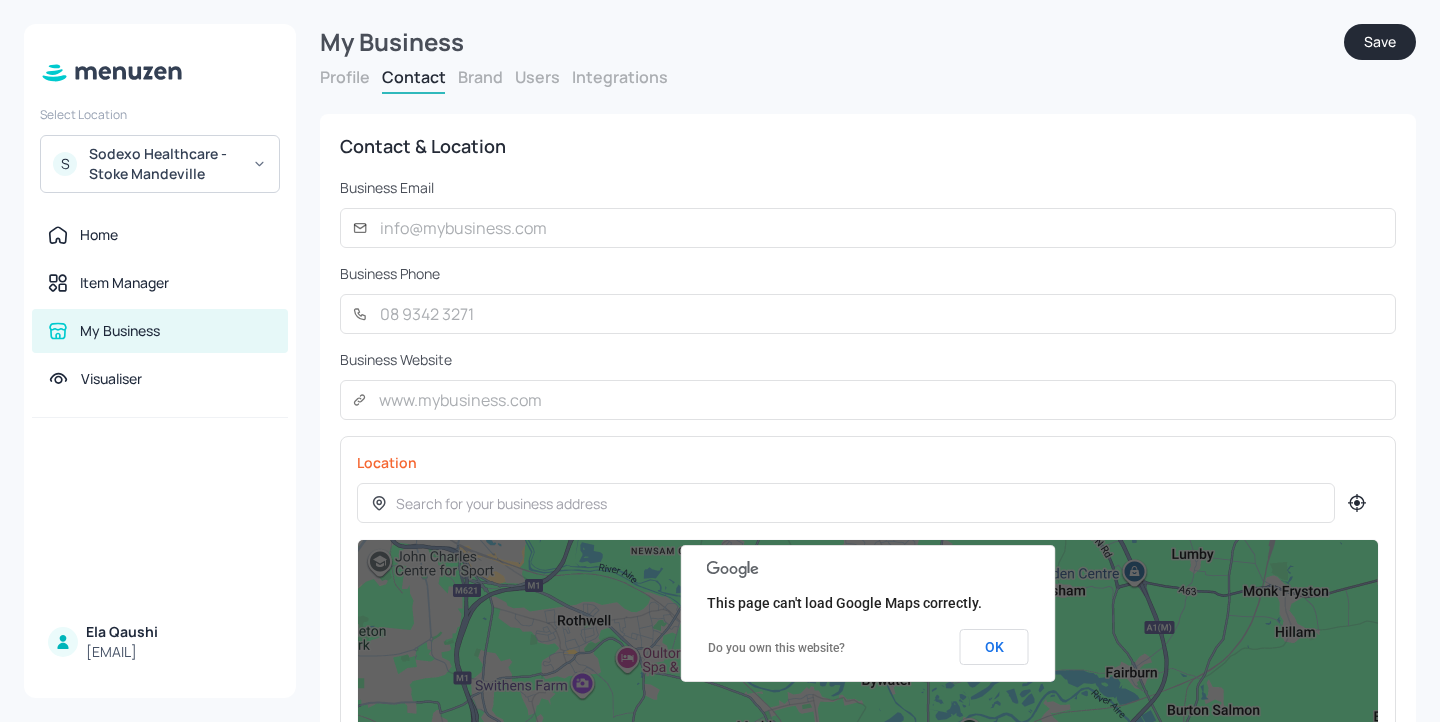 click on "Profile Contact Brand Users Integrations" at bounding box center (868, 80) 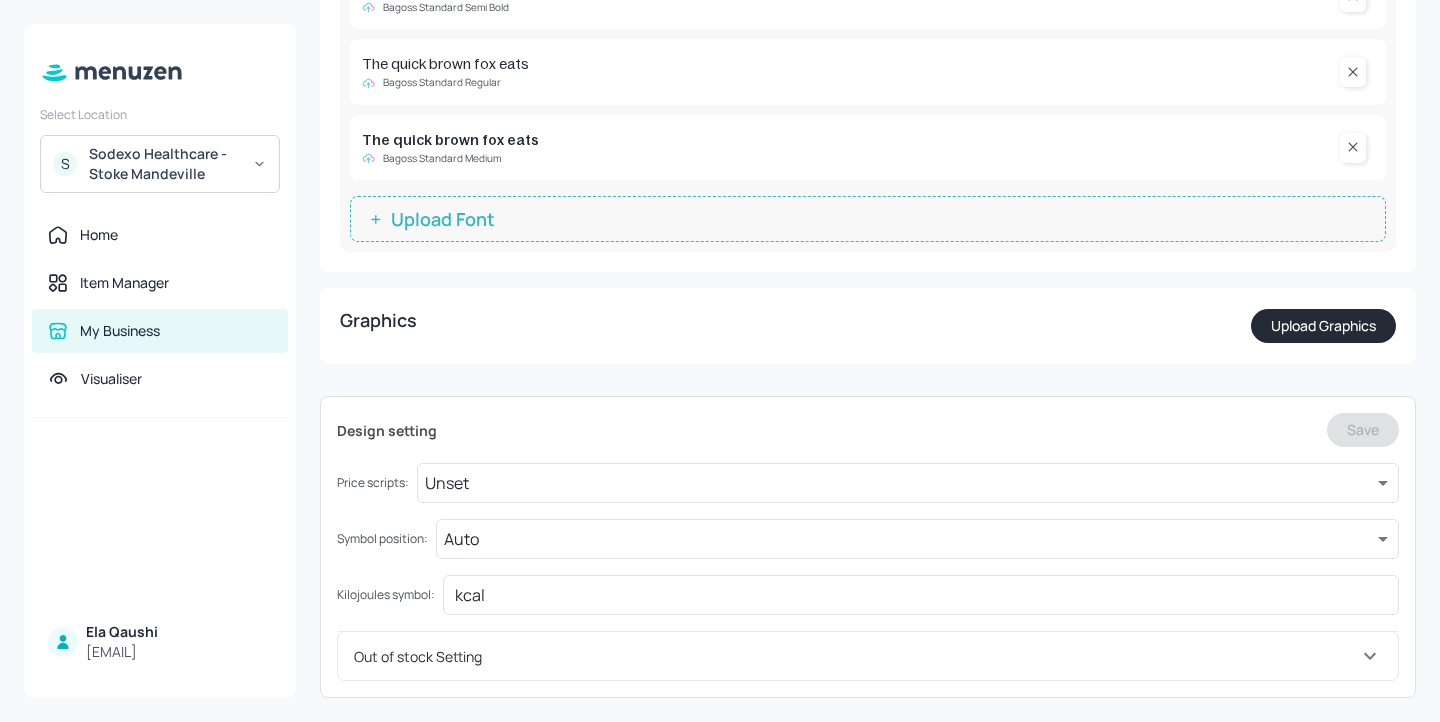 scroll, scrollTop: 0, scrollLeft: 0, axis: both 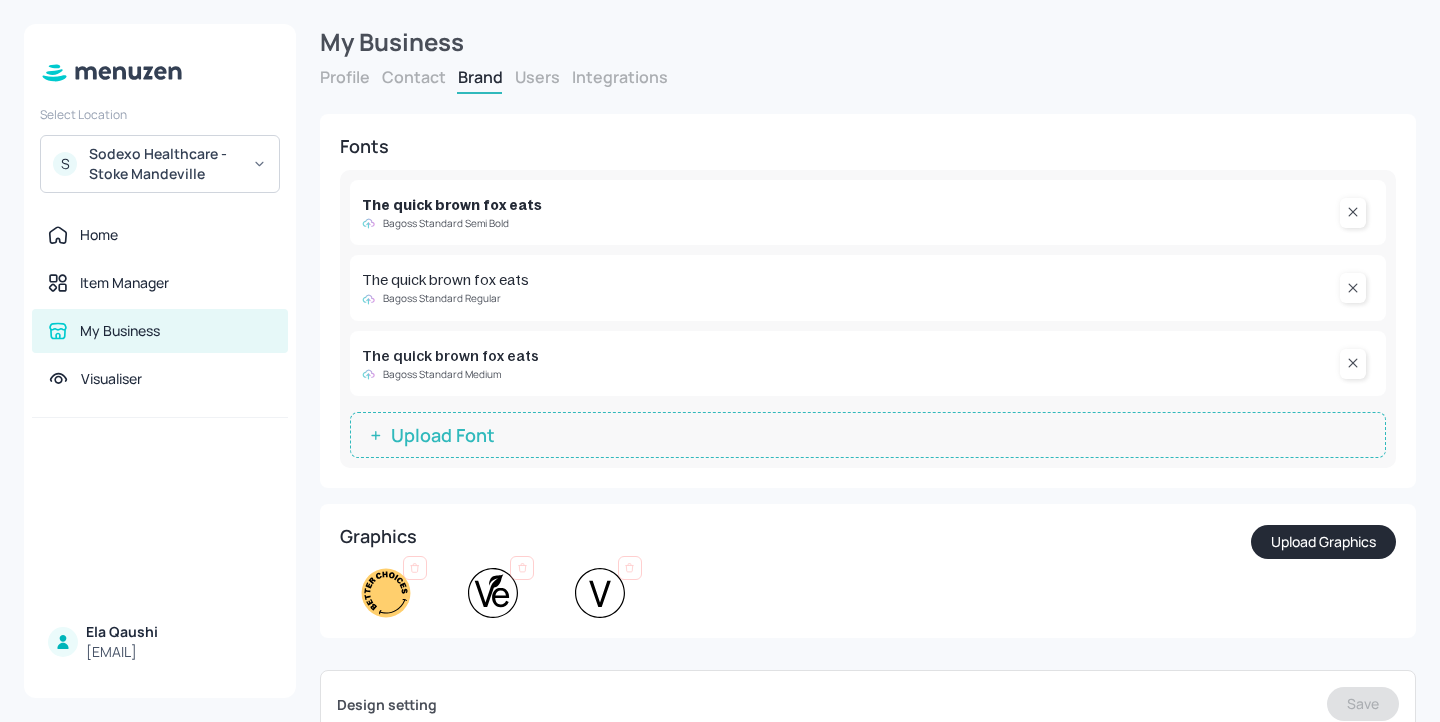 click on "Users" at bounding box center [537, 77] 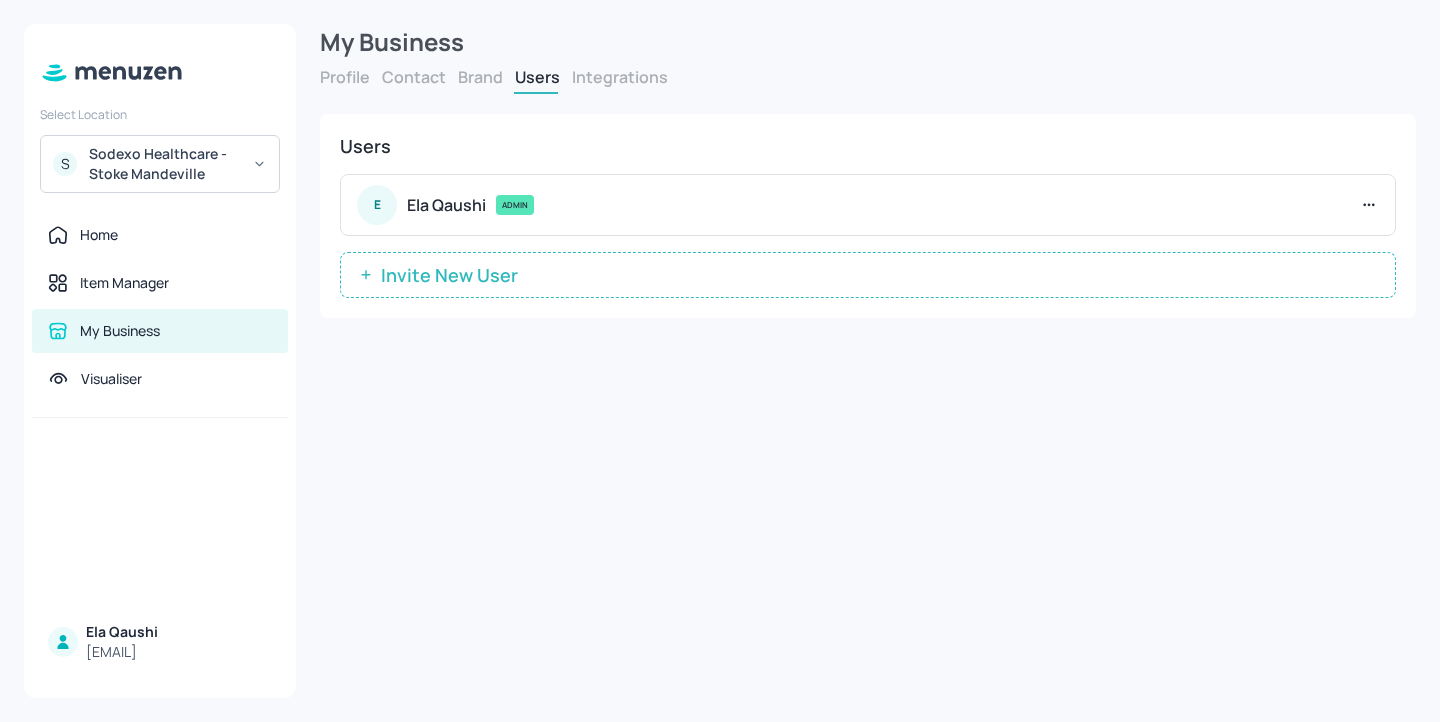 click on "Integrations" at bounding box center (620, 77) 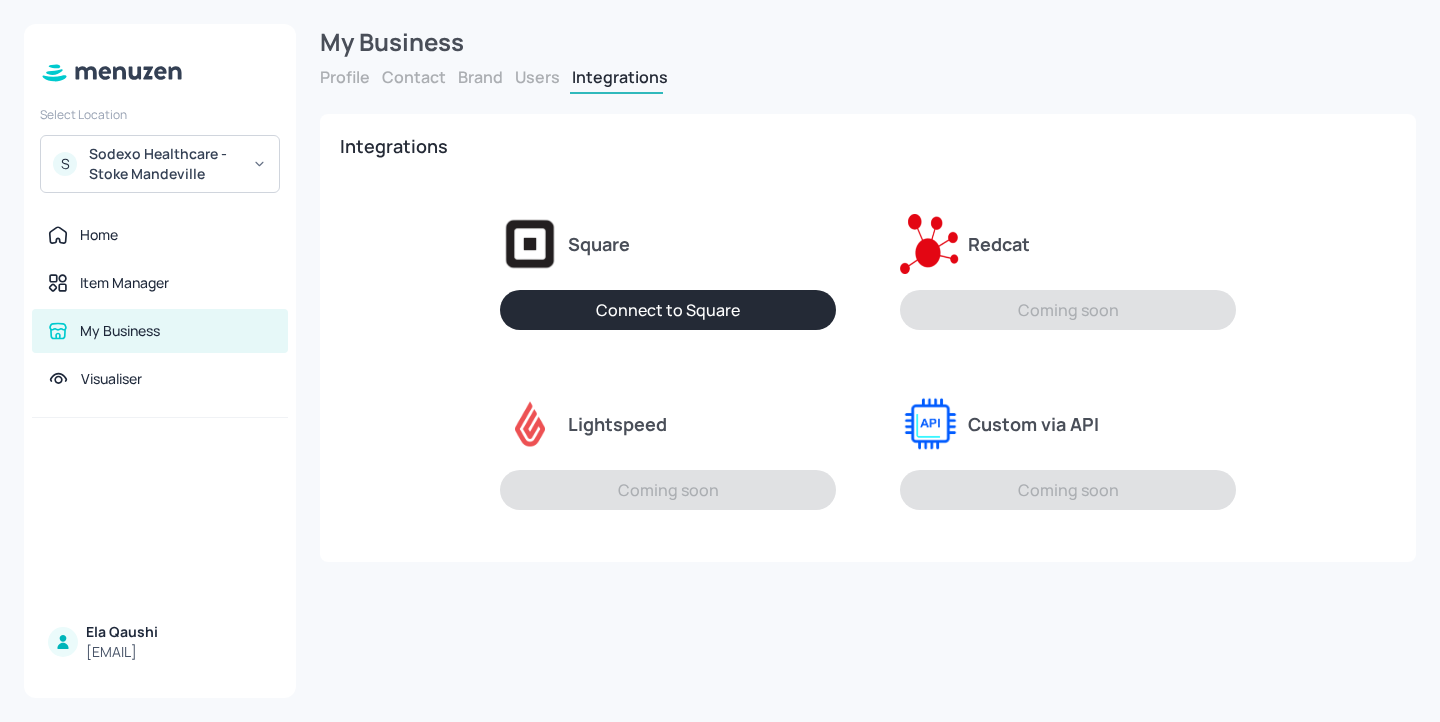 click on "Profile" at bounding box center [345, 77] 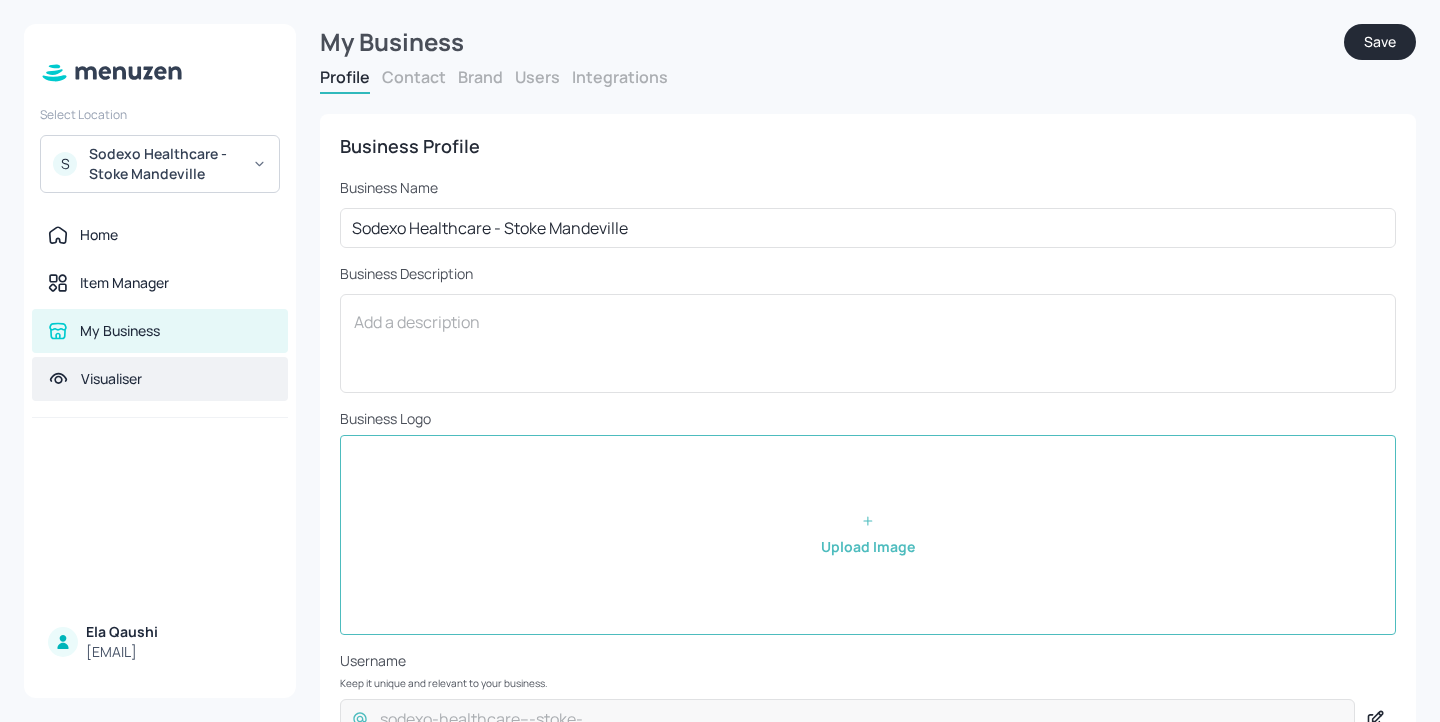 click on "Visualiser" at bounding box center [160, 379] 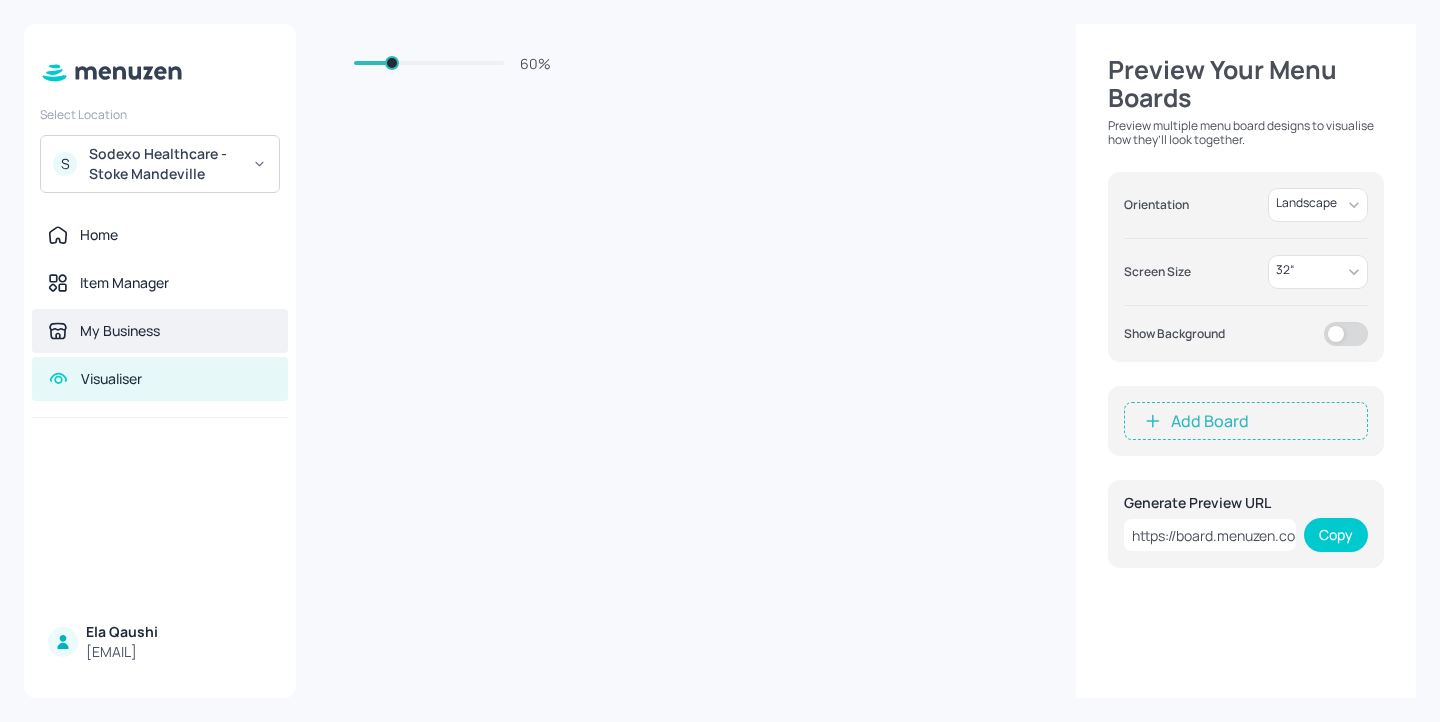 click on "My Business" at bounding box center [160, 331] 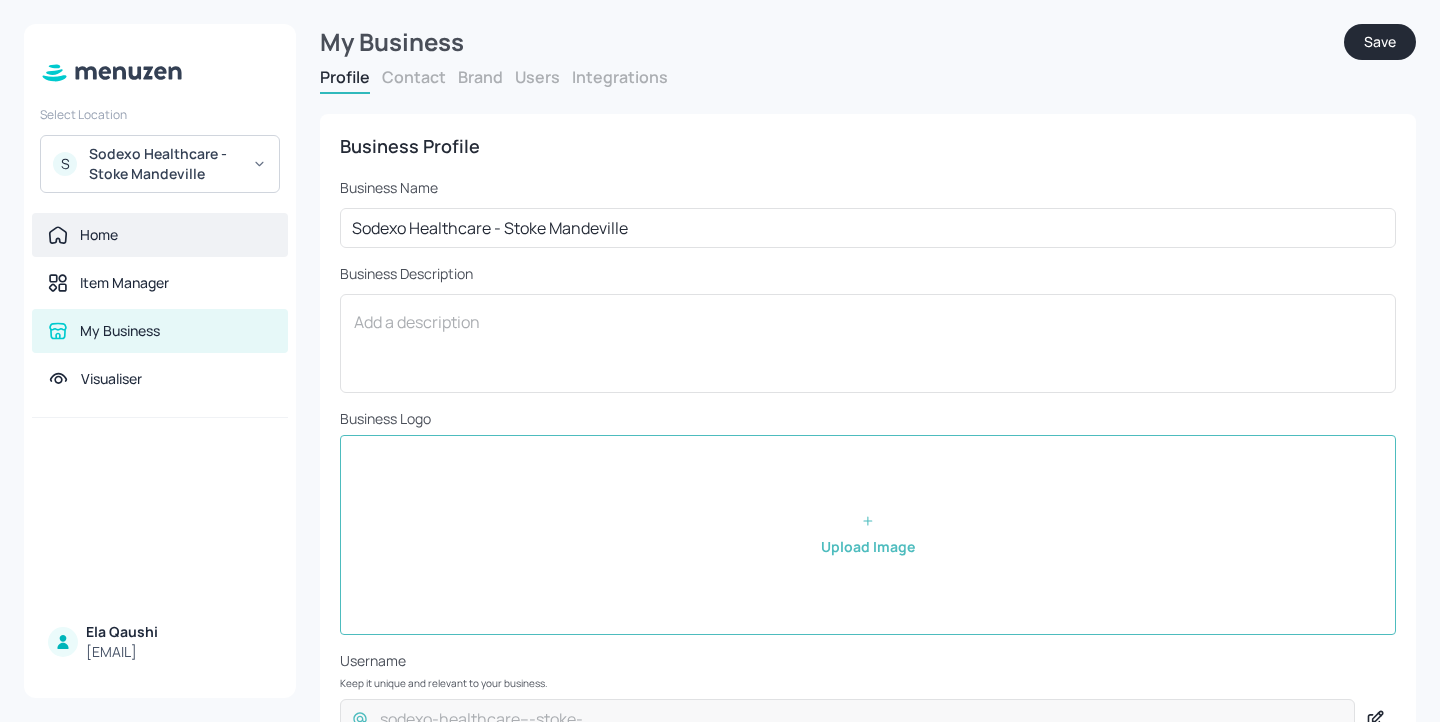 click on "Home" at bounding box center (160, 235) 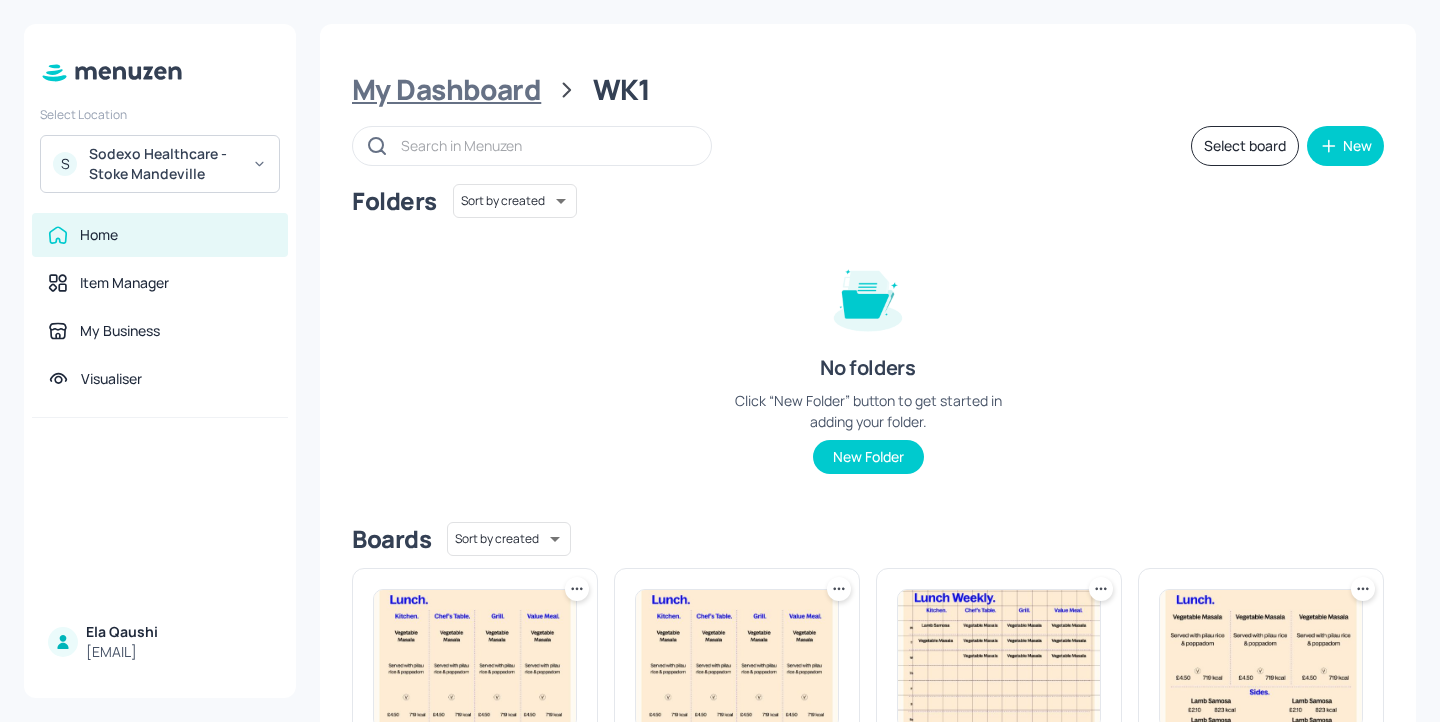 click on "My Dashboard" at bounding box center [446, 90] 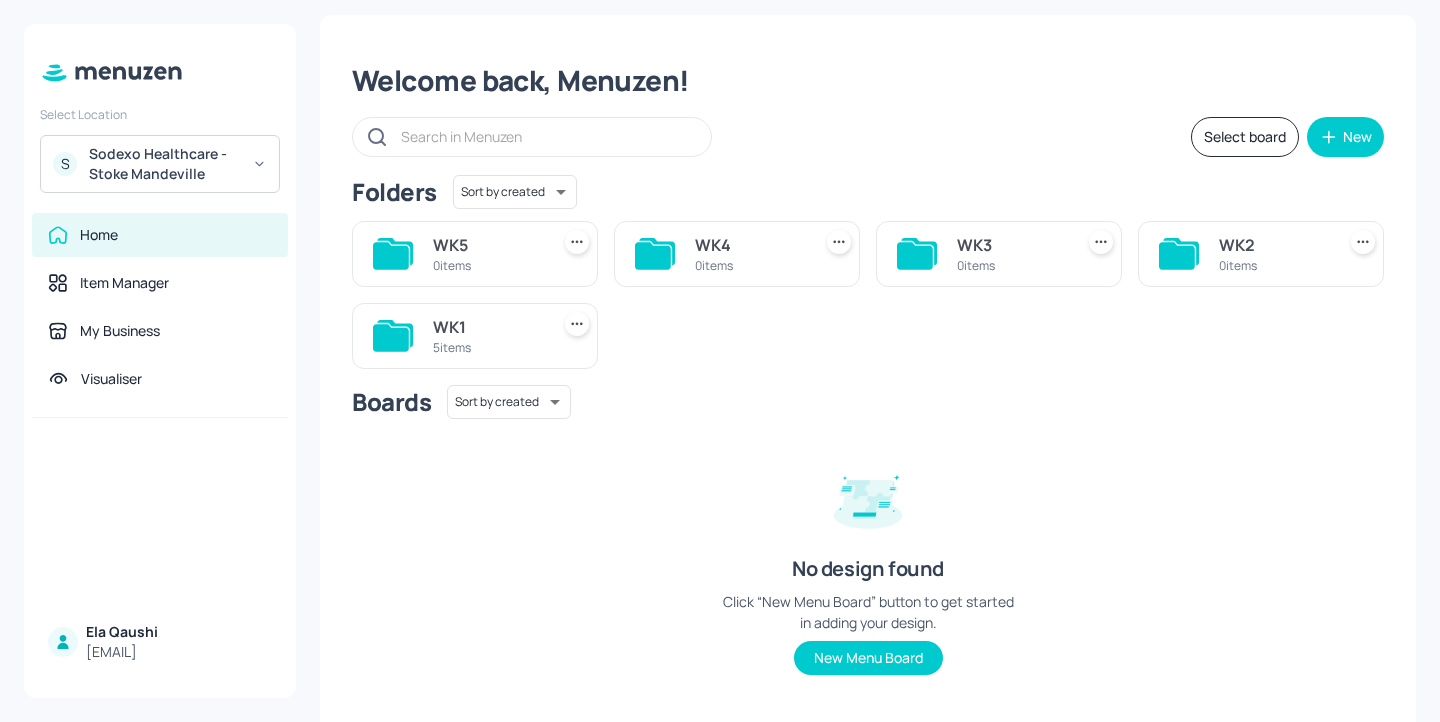 scroll, scrollTop: 17, scrollLeft: 0, axis: vertical 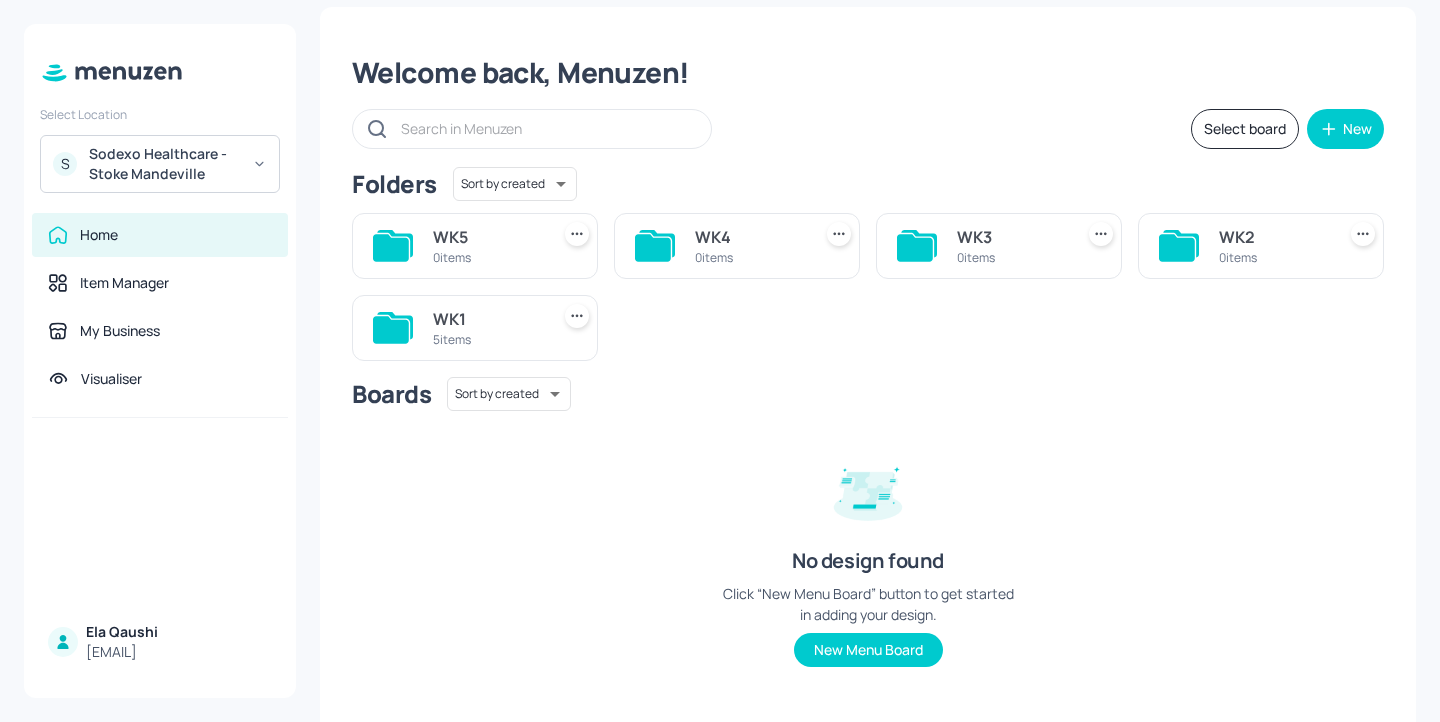 click on "Welcome back, Menuzen! Select board New Folders Sort by created id ​ WK5 0  items WK4 0  items WK3 0  items WK2 0  items WK1 5  items Boards Sort by created id ​ No design found Click “New Menu Board” button to get started in adding your design. New Menu Board" at bounding box center [868, 377] 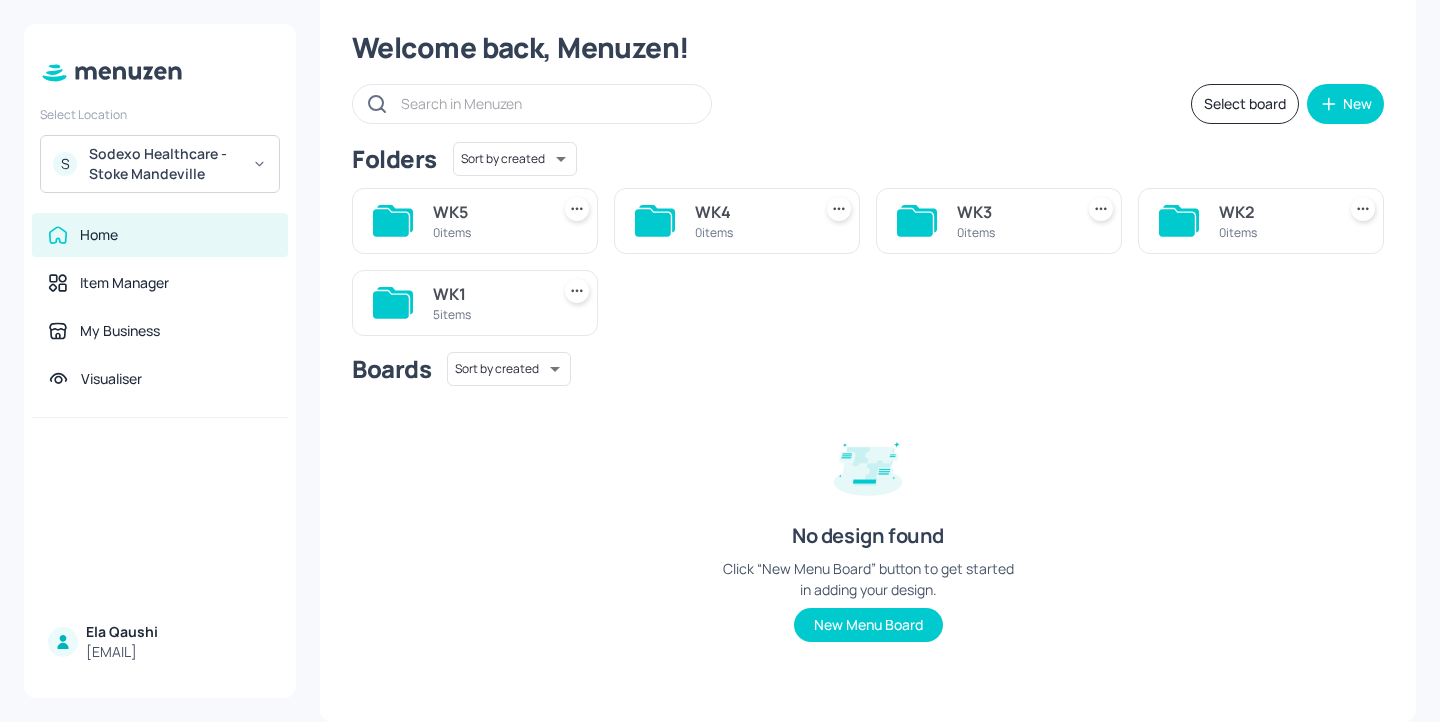 click 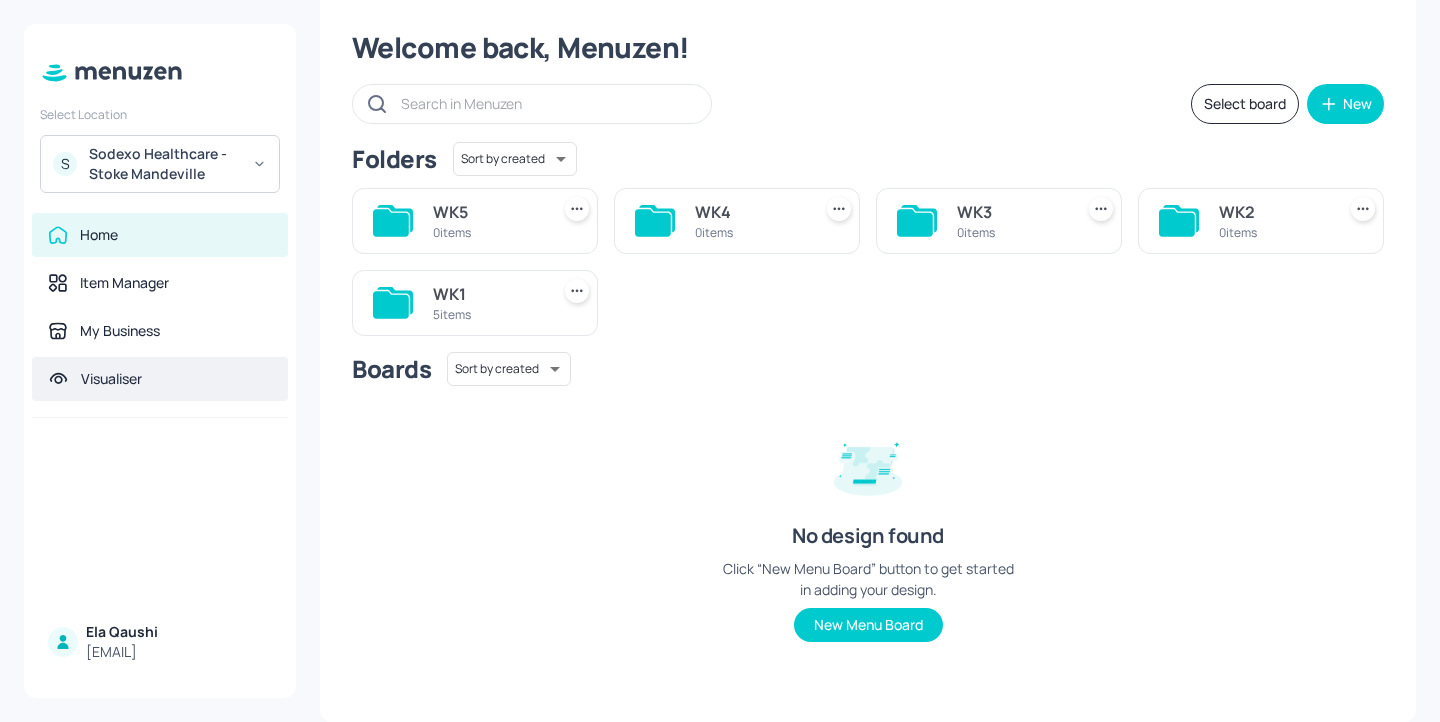 click on "Visualiser" at bounding box center (160, 379) 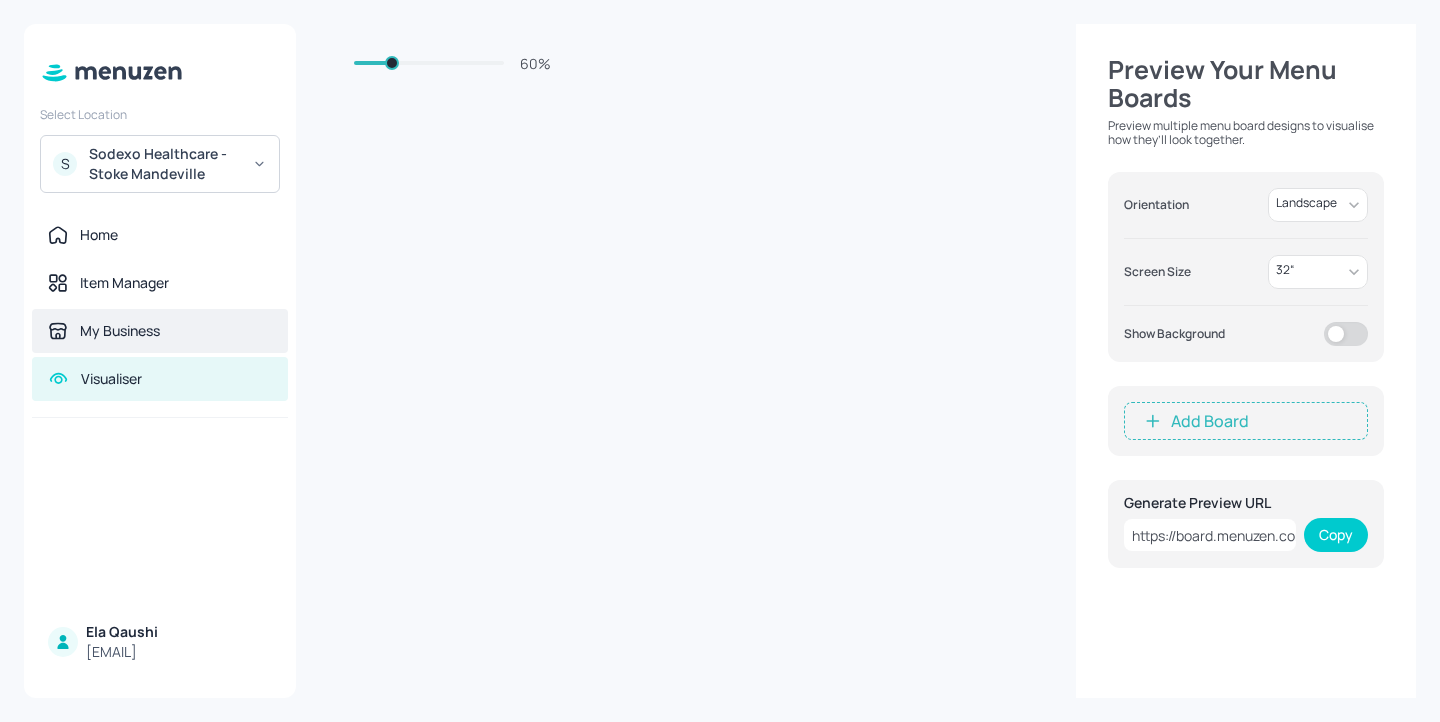 click on "My Business" at bounding box center (160, 331) 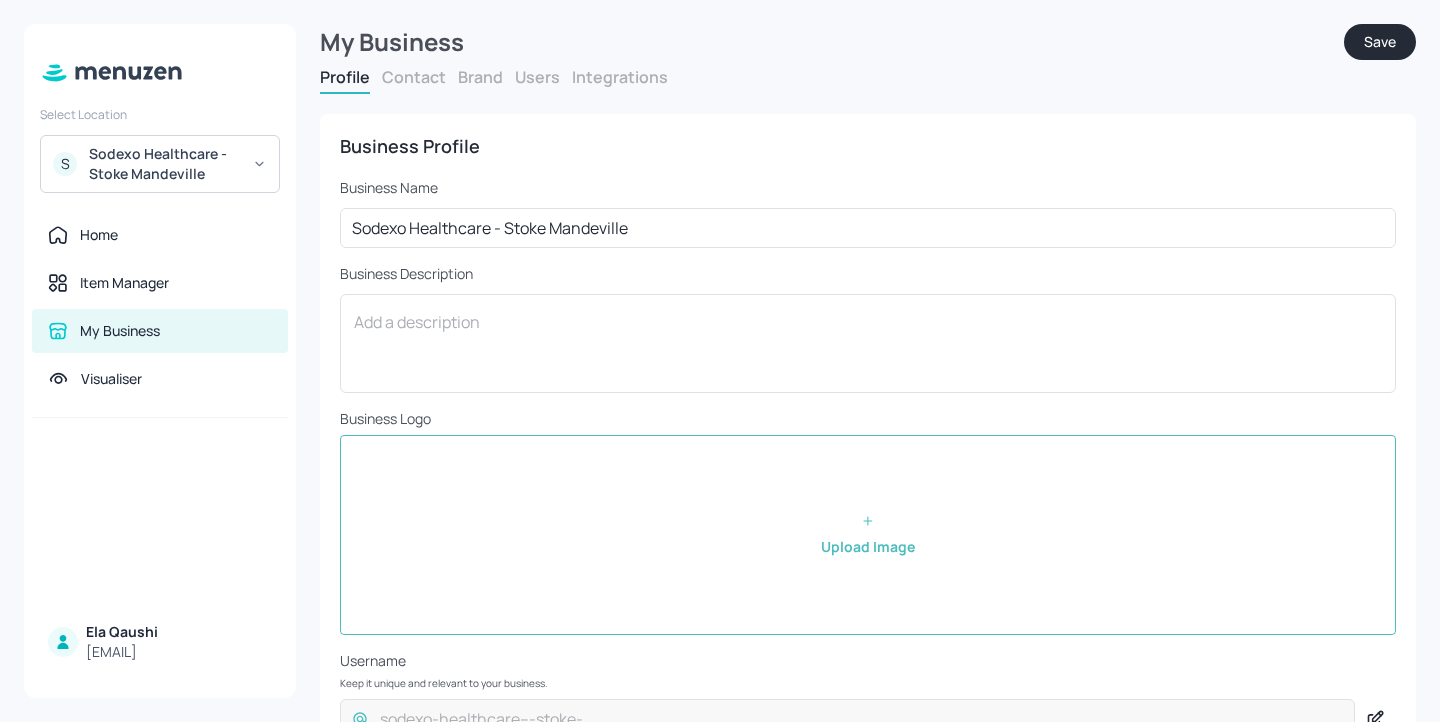 scroll, scrollTop: 147, scrollLeft: 0, axis: vertical 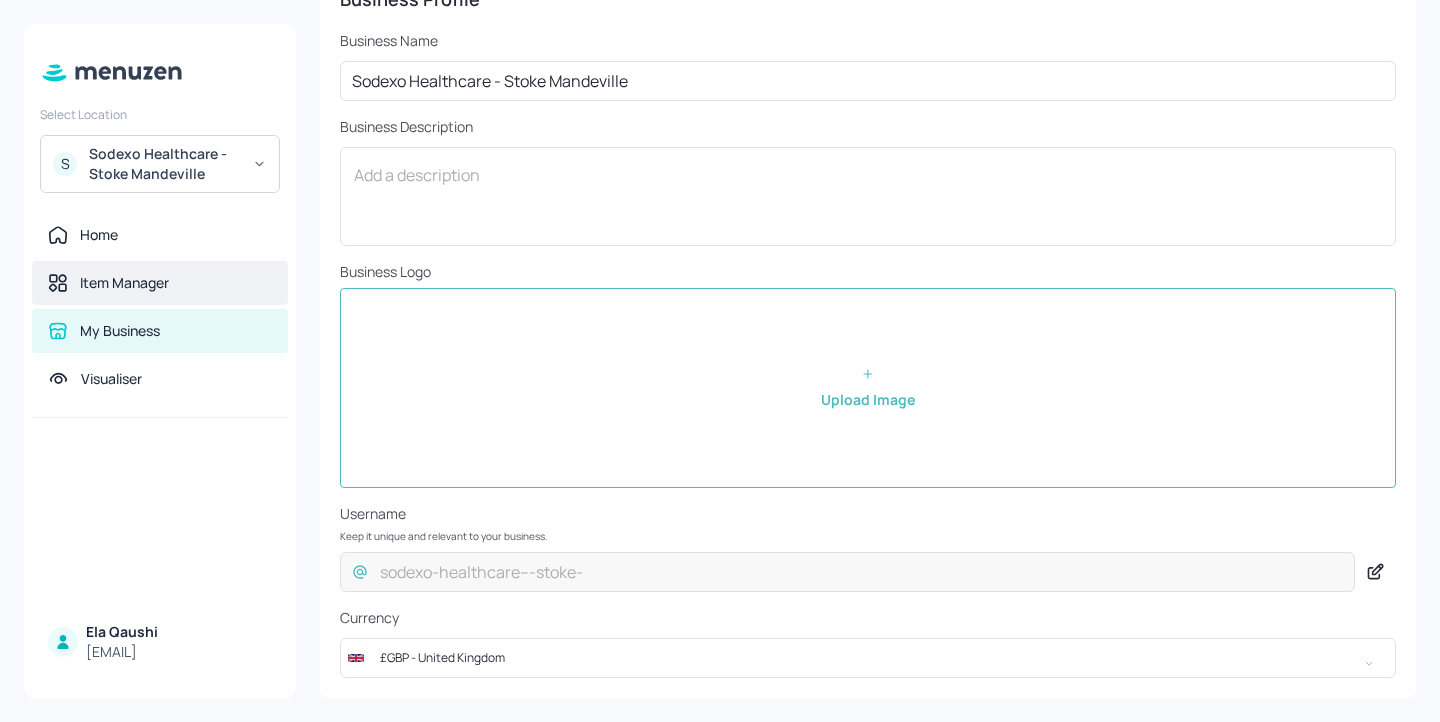 click on "Item Manager" at bounding box center (160, 283) 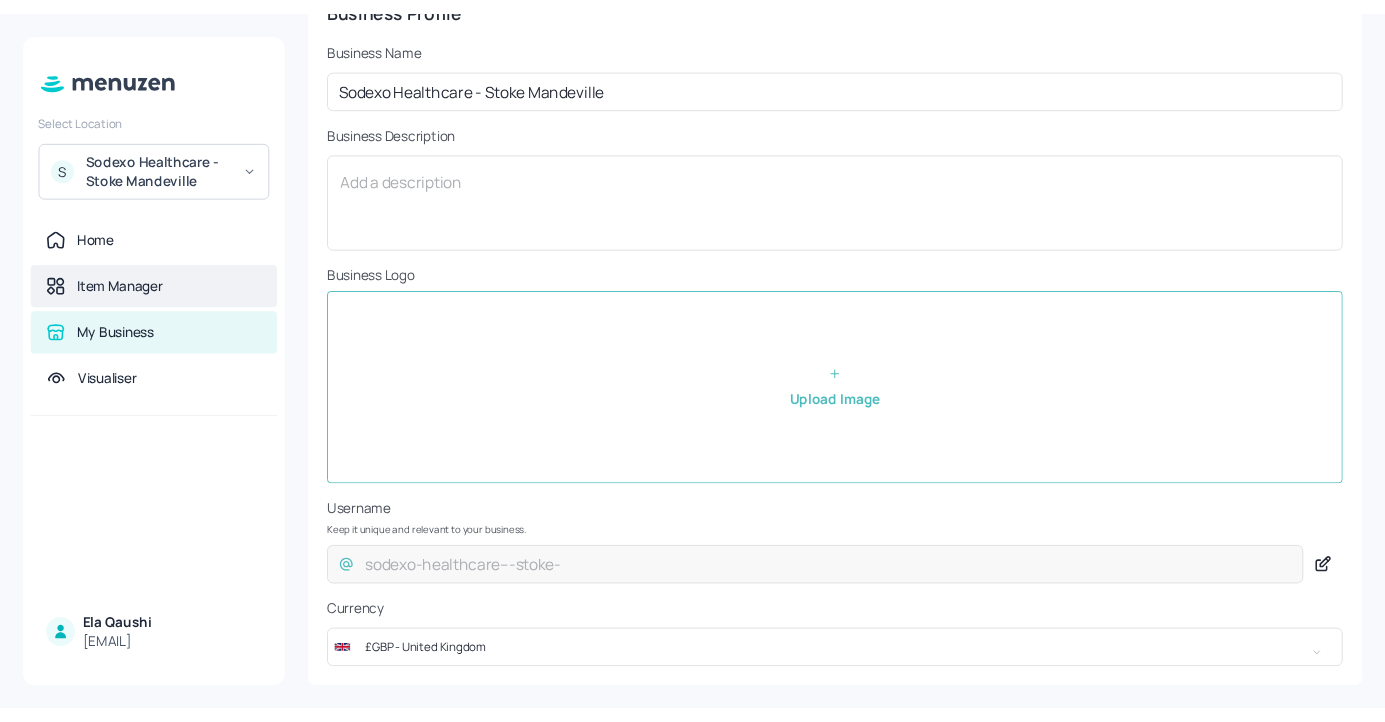 scroll, scrollTop: 0, scrollLeft: 0, axis: both 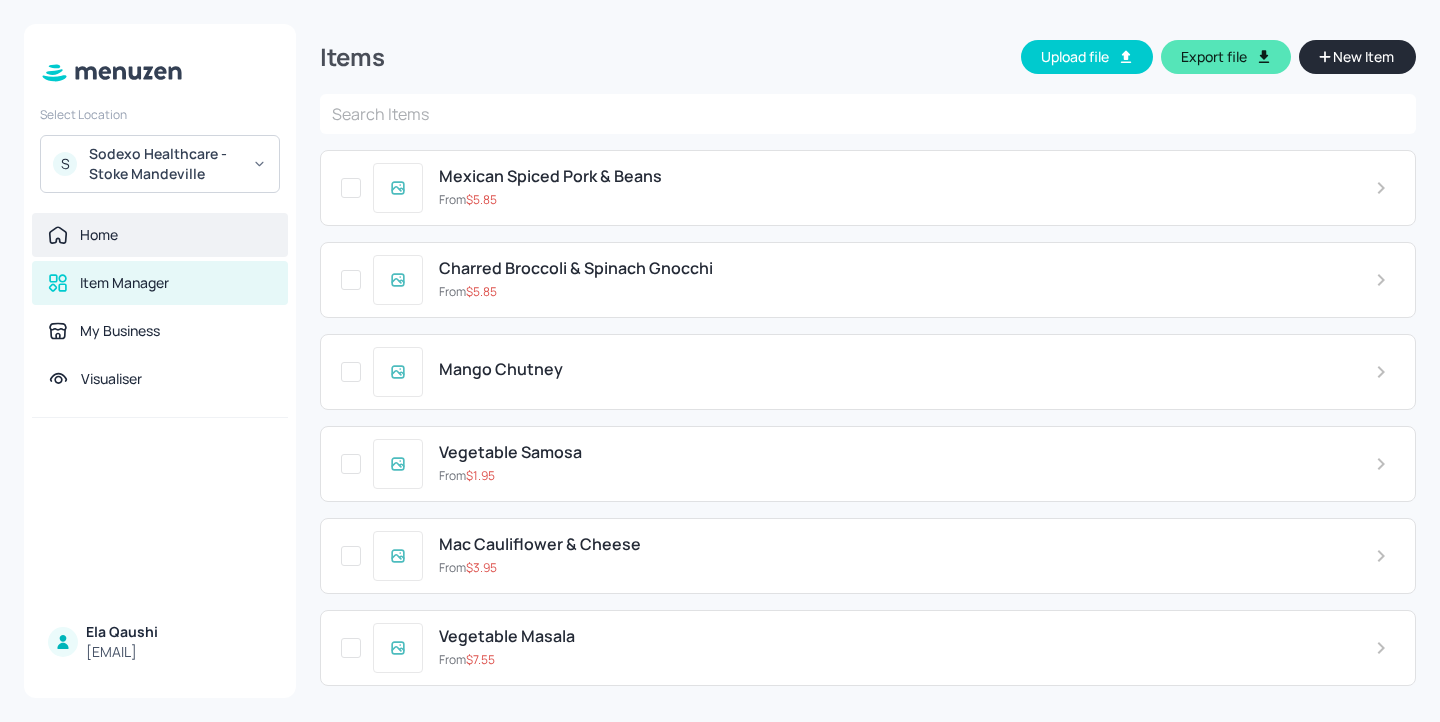 click on "Home" at bounding box center (160, 235) 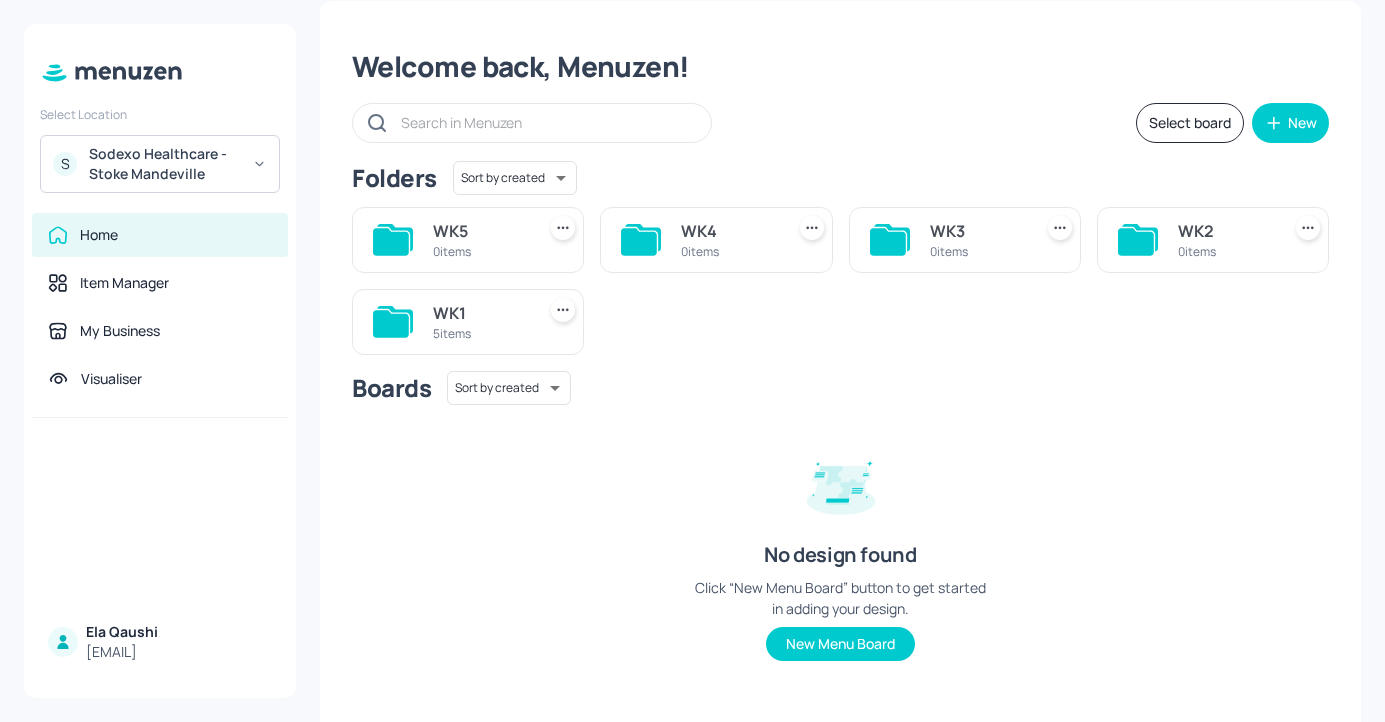 scroll, scrollTop: 0, scrollLeft: 0, axis: both 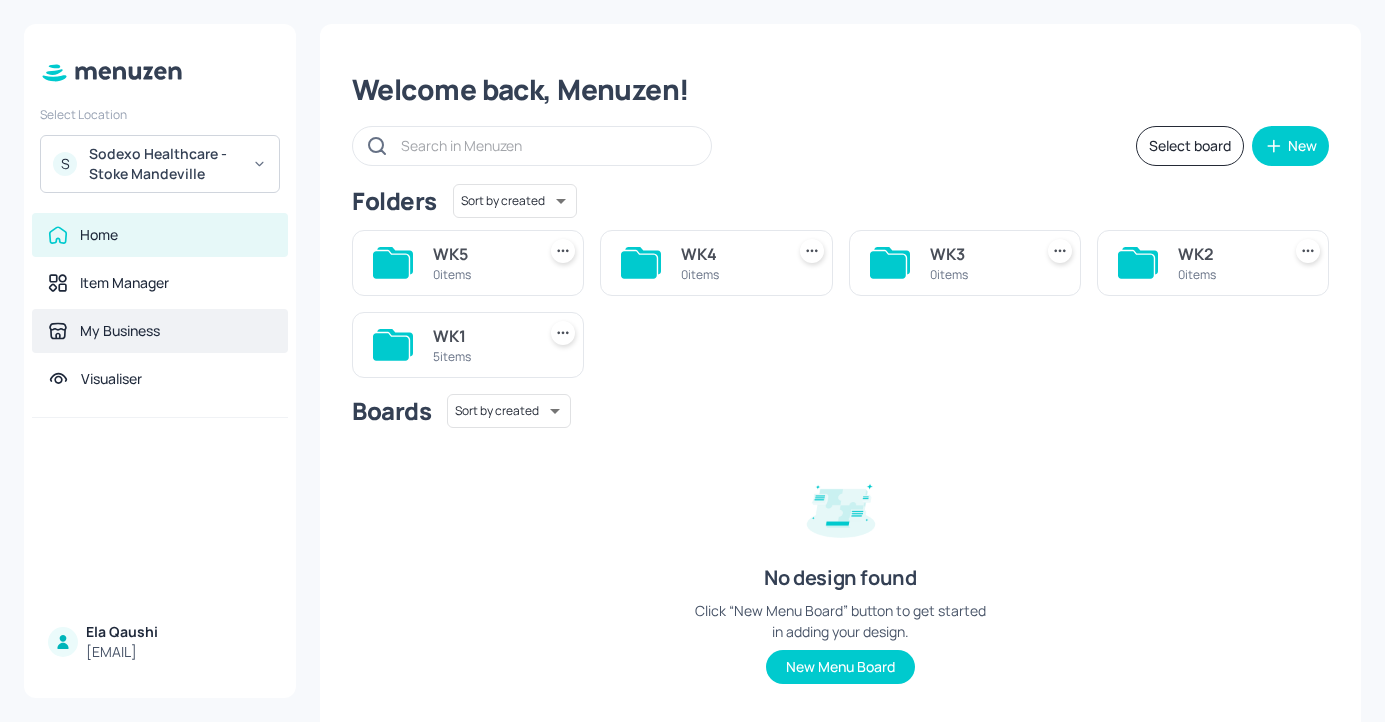 click on "My Business" at bounding box center [160, 331] 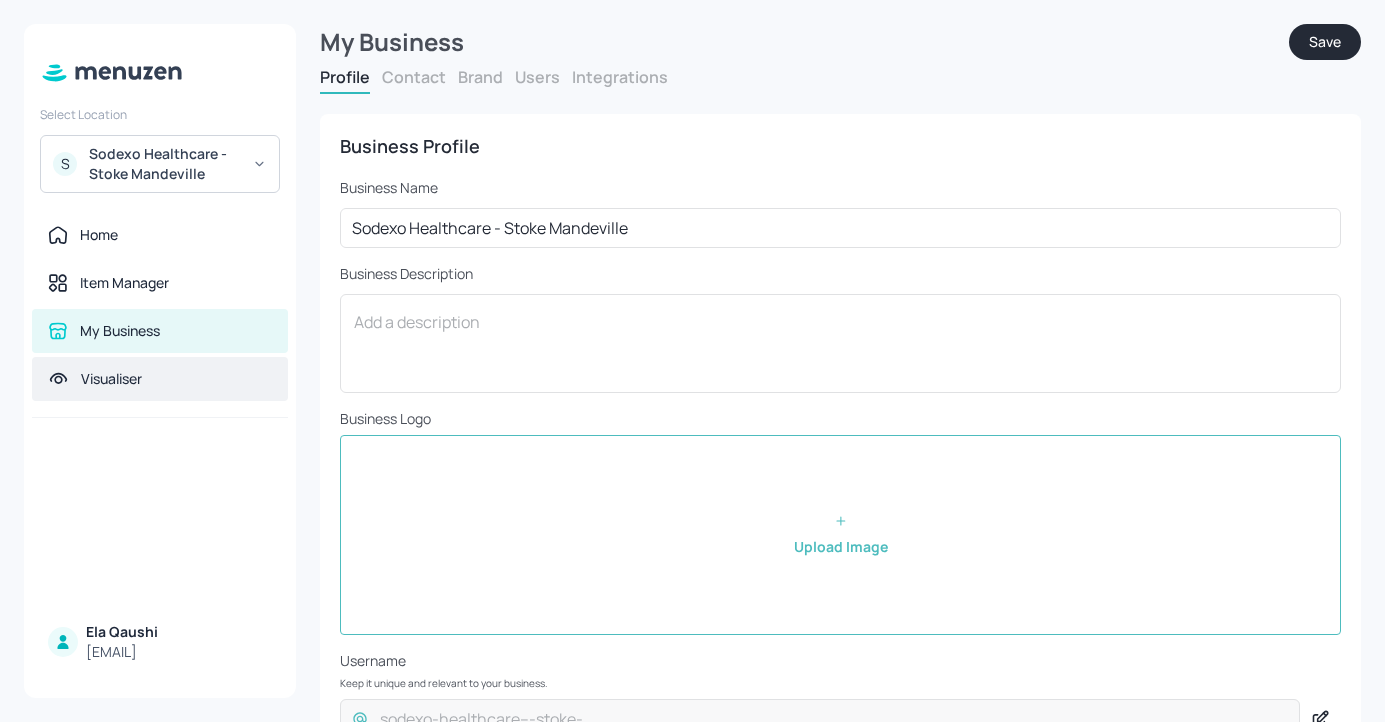 click on "Visualiser" at bounding box center [160, 379] 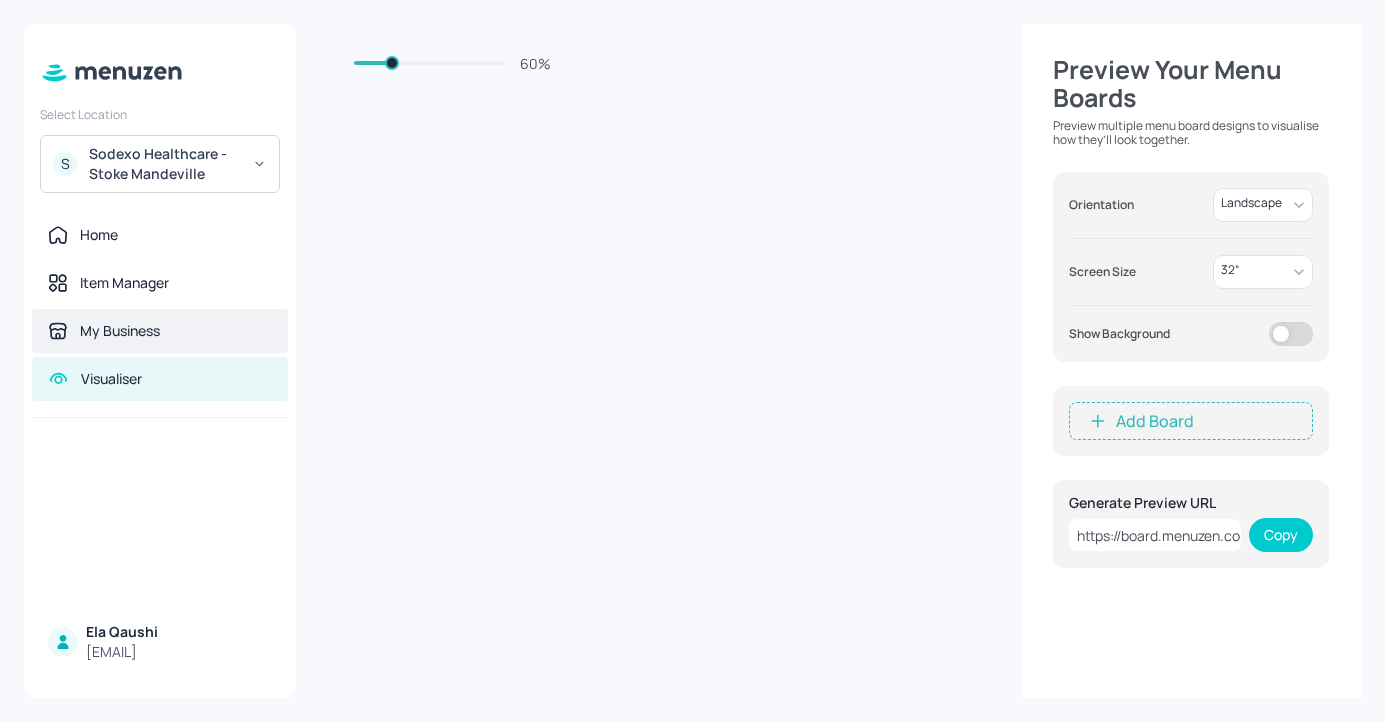 click on "My Business" at bounding box center (160, 331) 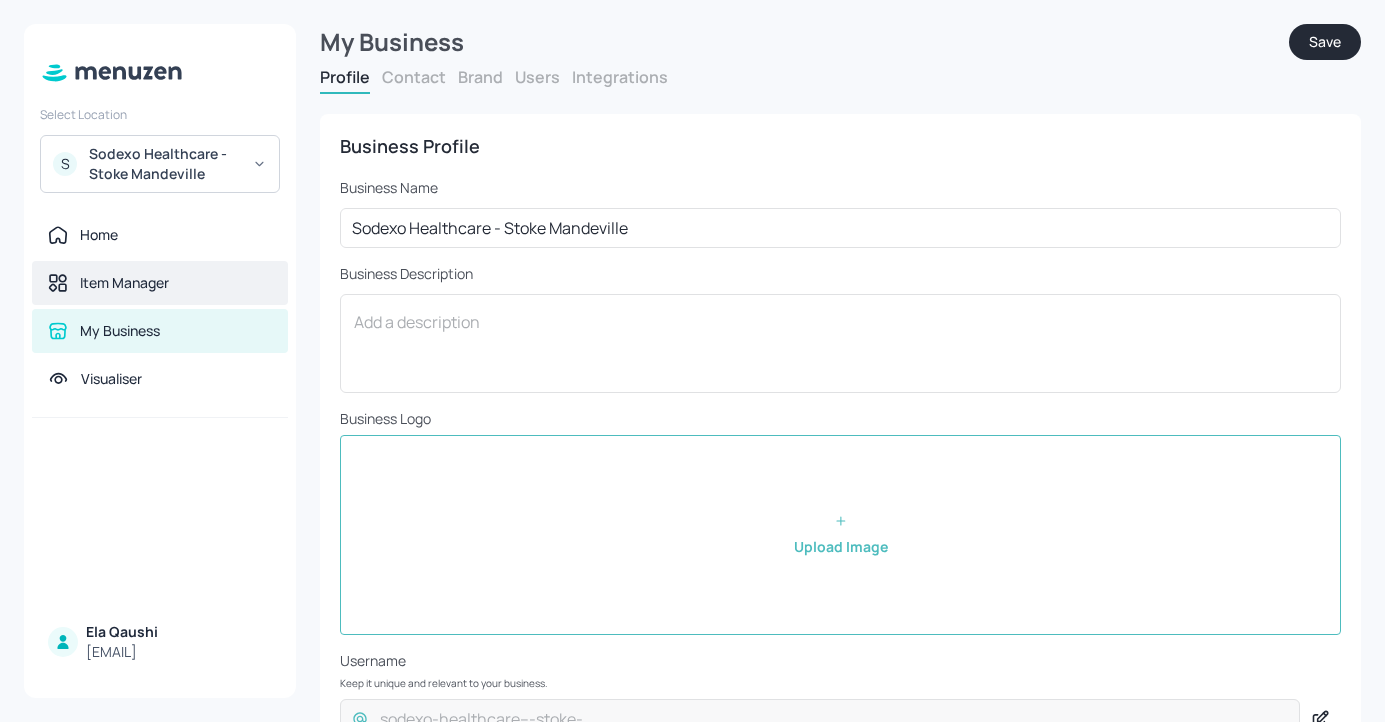 click on "Item Manager" at bounding box center (160, 283) 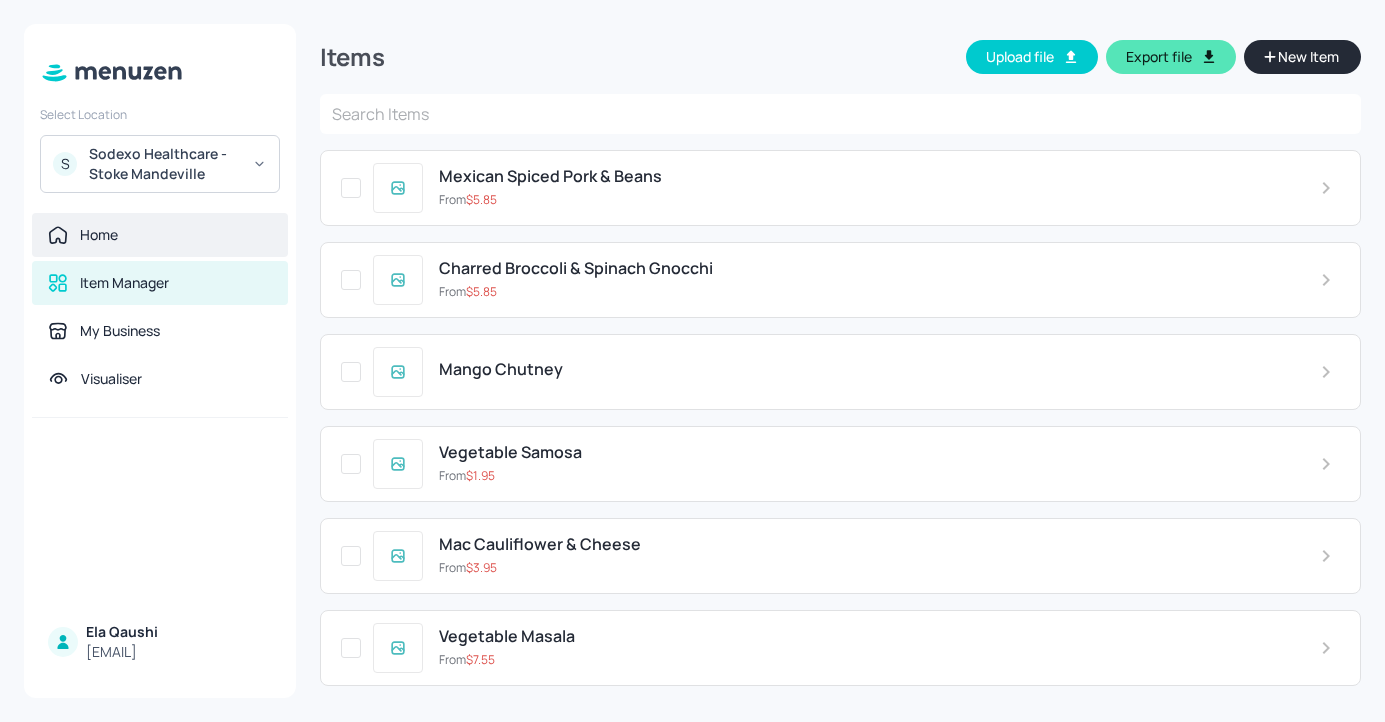 click on "Home" at bounding box center (160, 235) 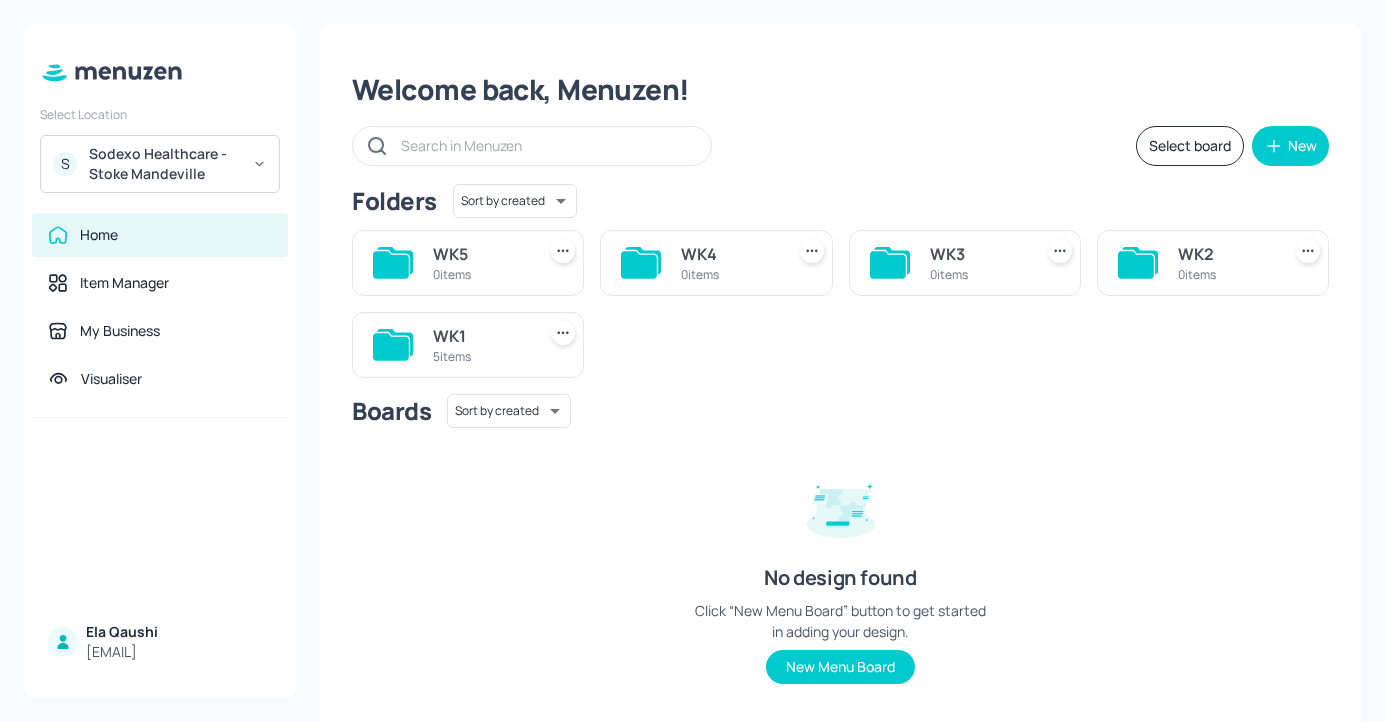 click on "0  items" at bounding box center [480, 274] 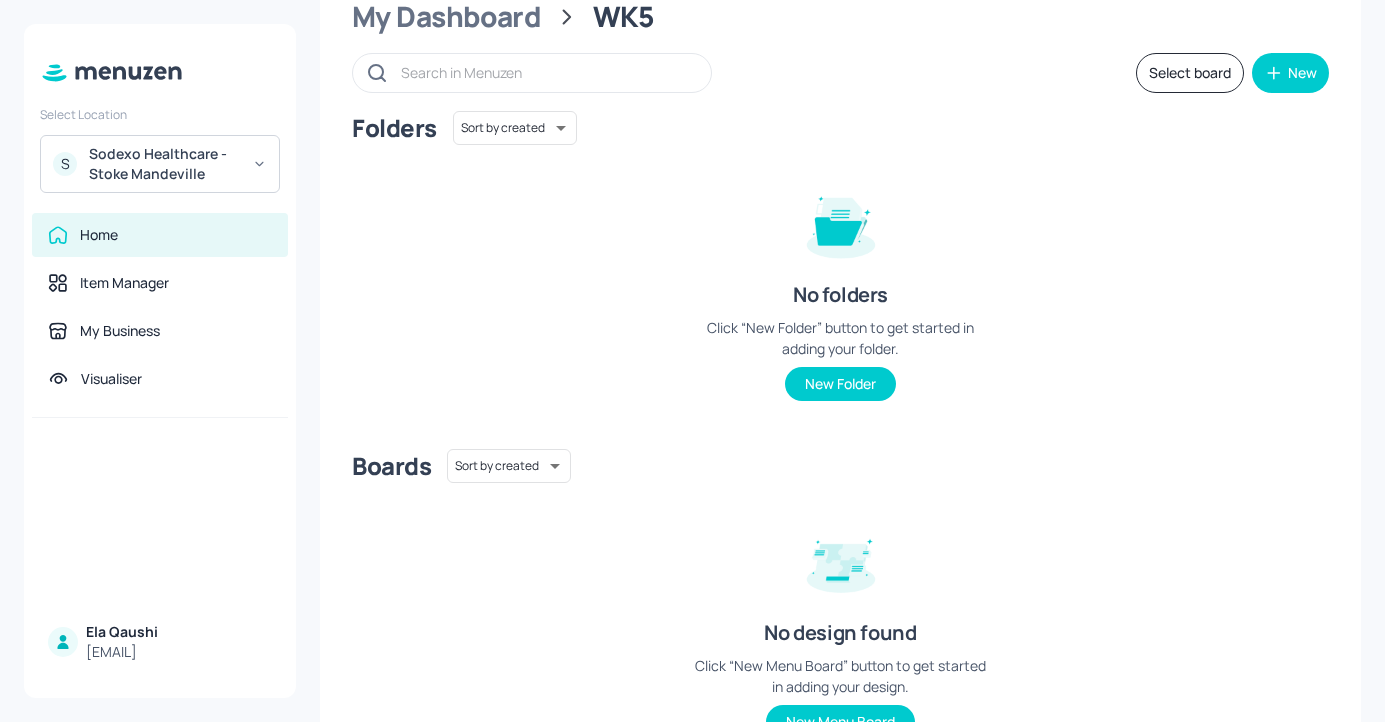 scroll, scrollTop: 0, scrollLeft: 0, axis: both 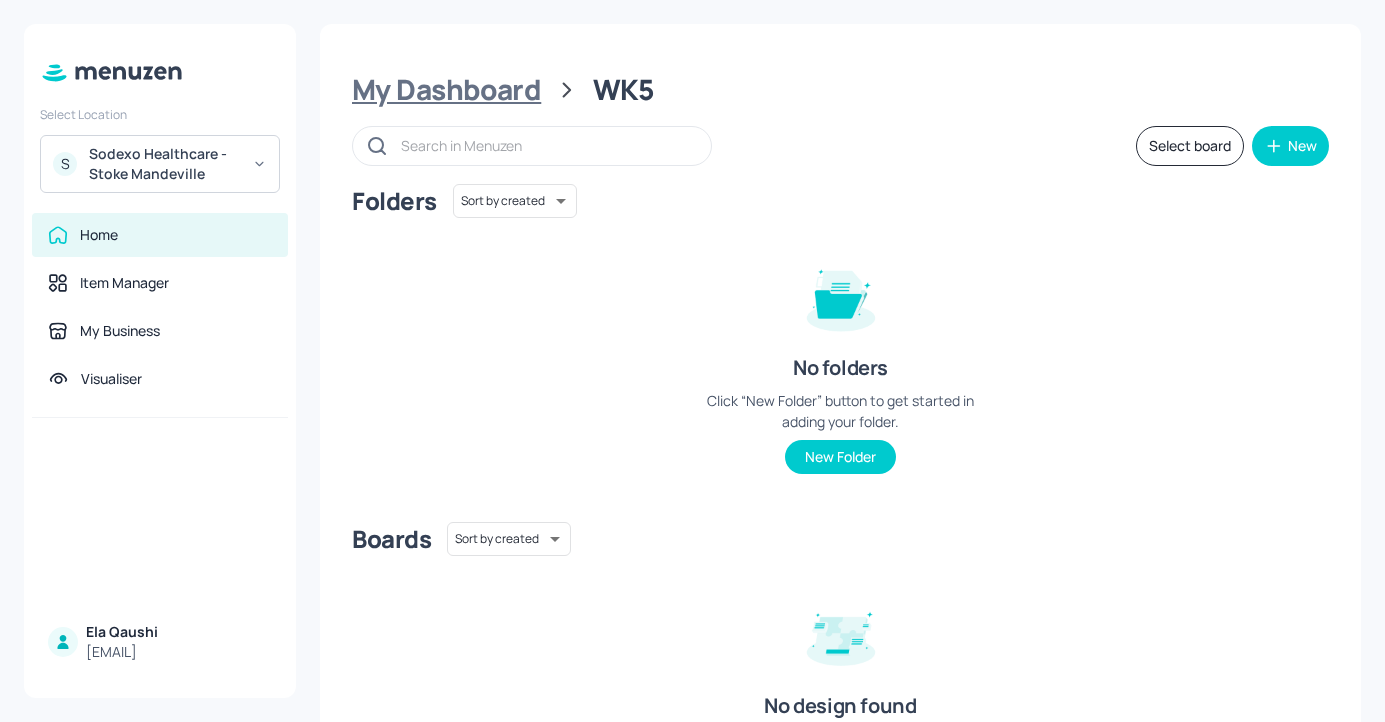 click on "My Dashboard" at bounding box center (446, 90) 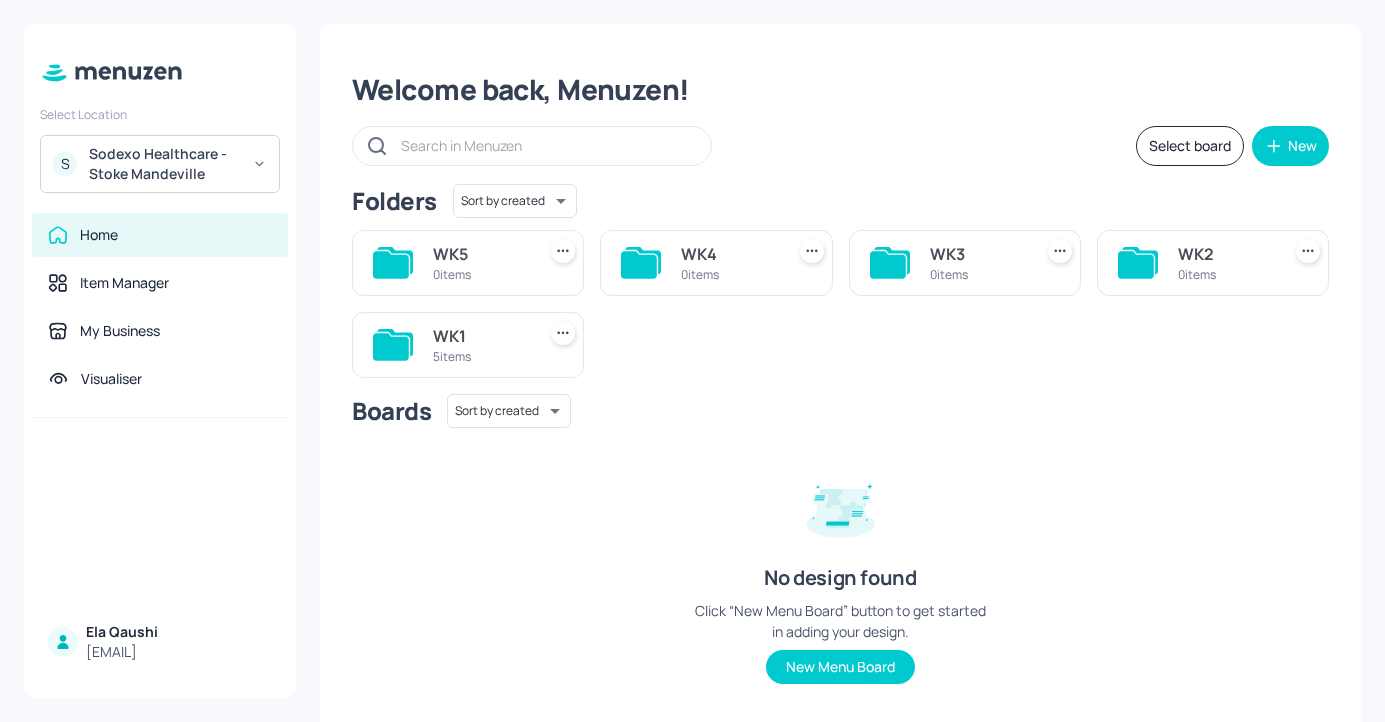 click on "WK1" at bounding box center (480, 336) 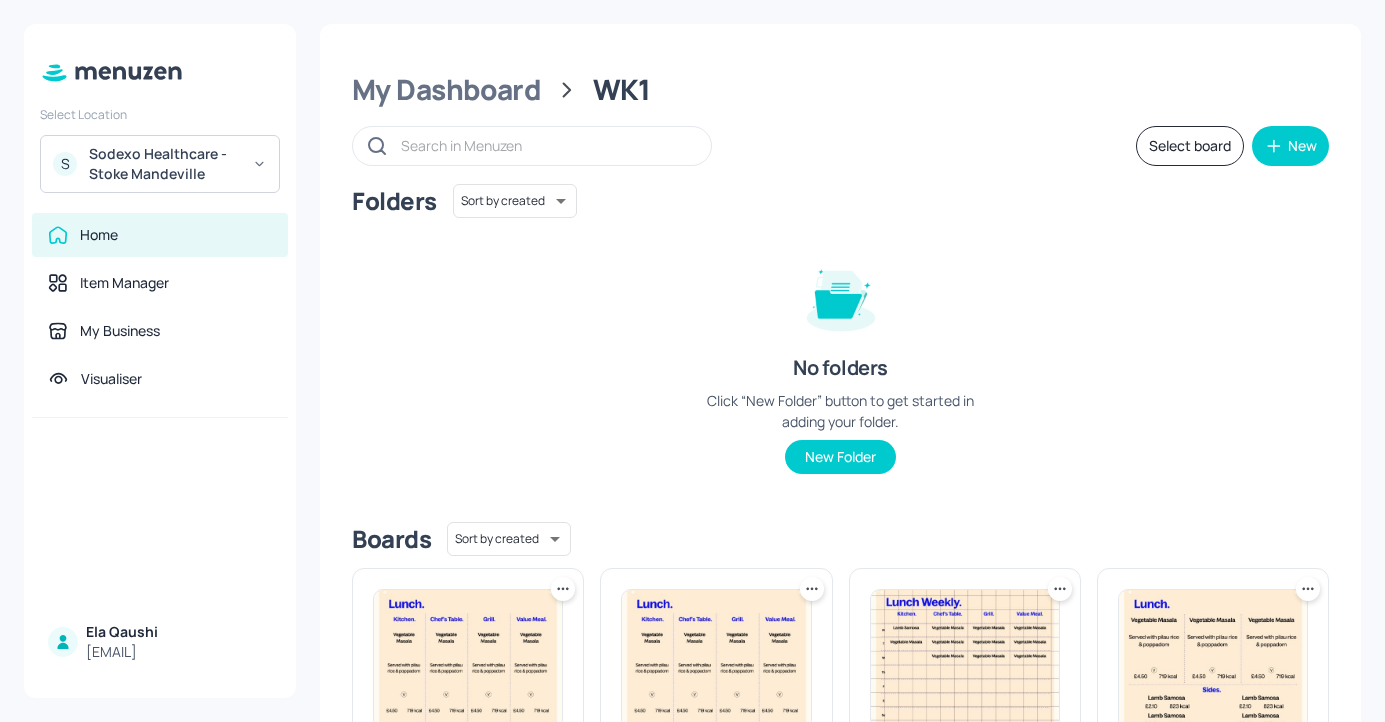 click at bounding box center [468, 659] 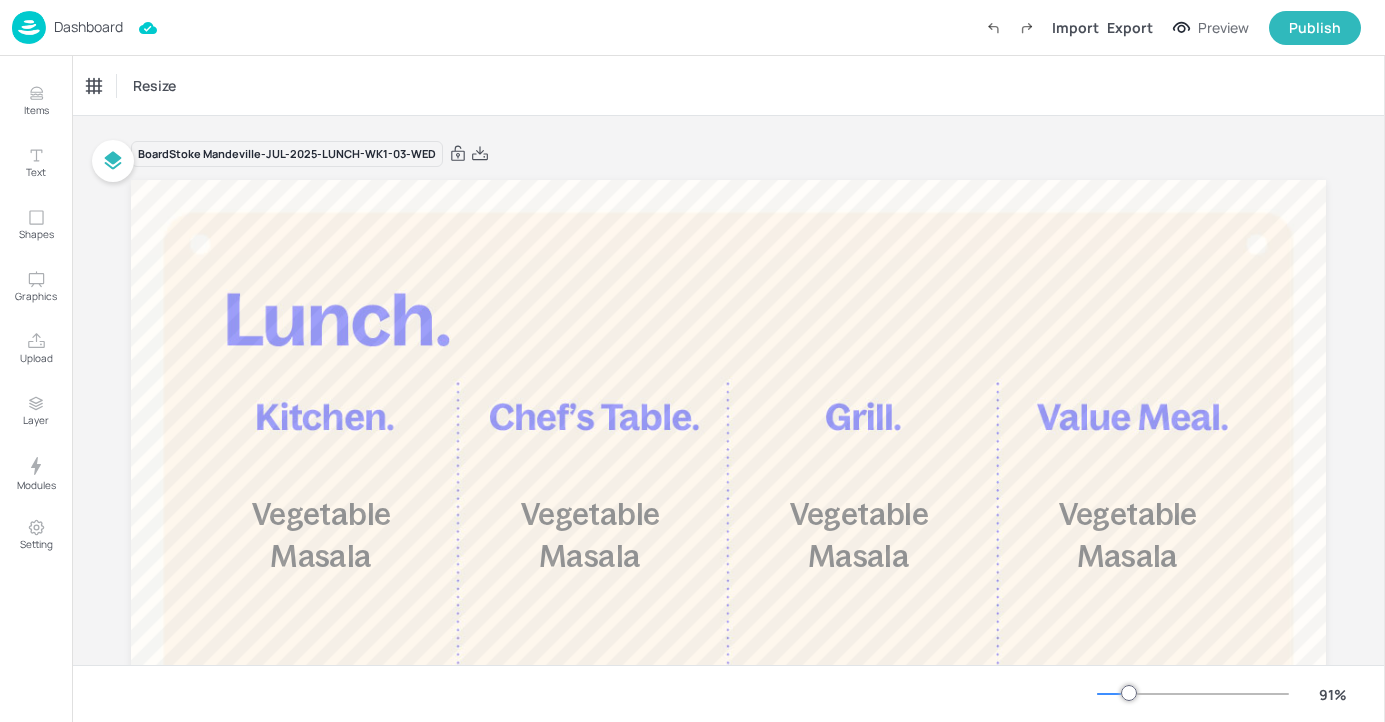 click on "Dashboard" at bounding box center (88, 27) 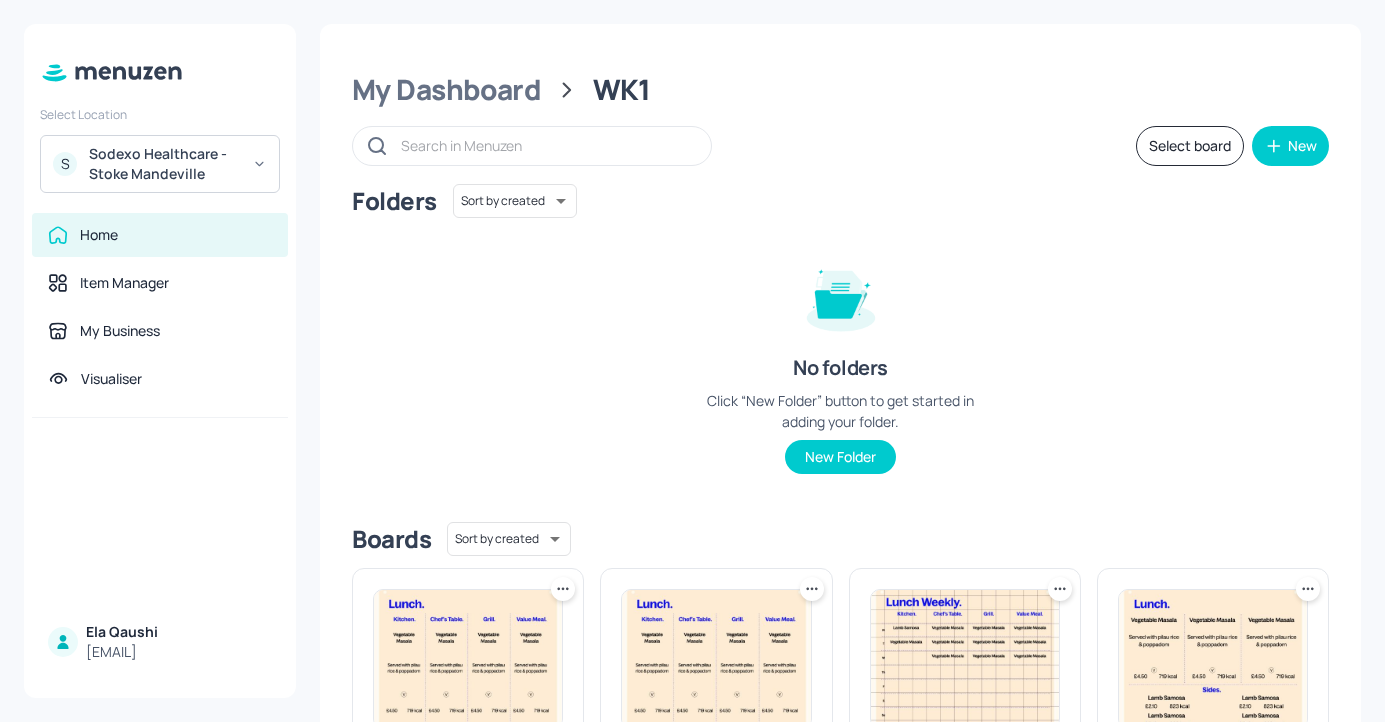 click on "Sodexo Healthcare - Stoke Mandeville" at bounding box center (164, 164) 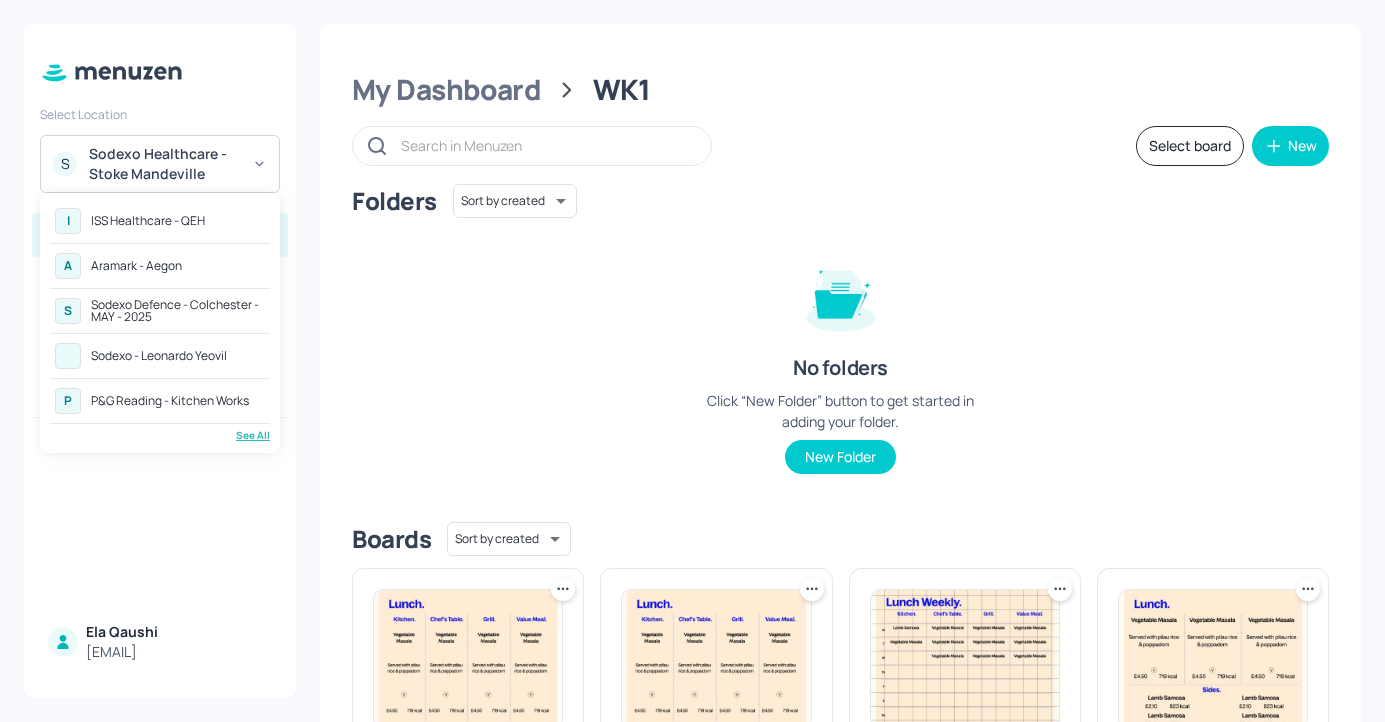 click on "See All" at bounding box center (160, 435) 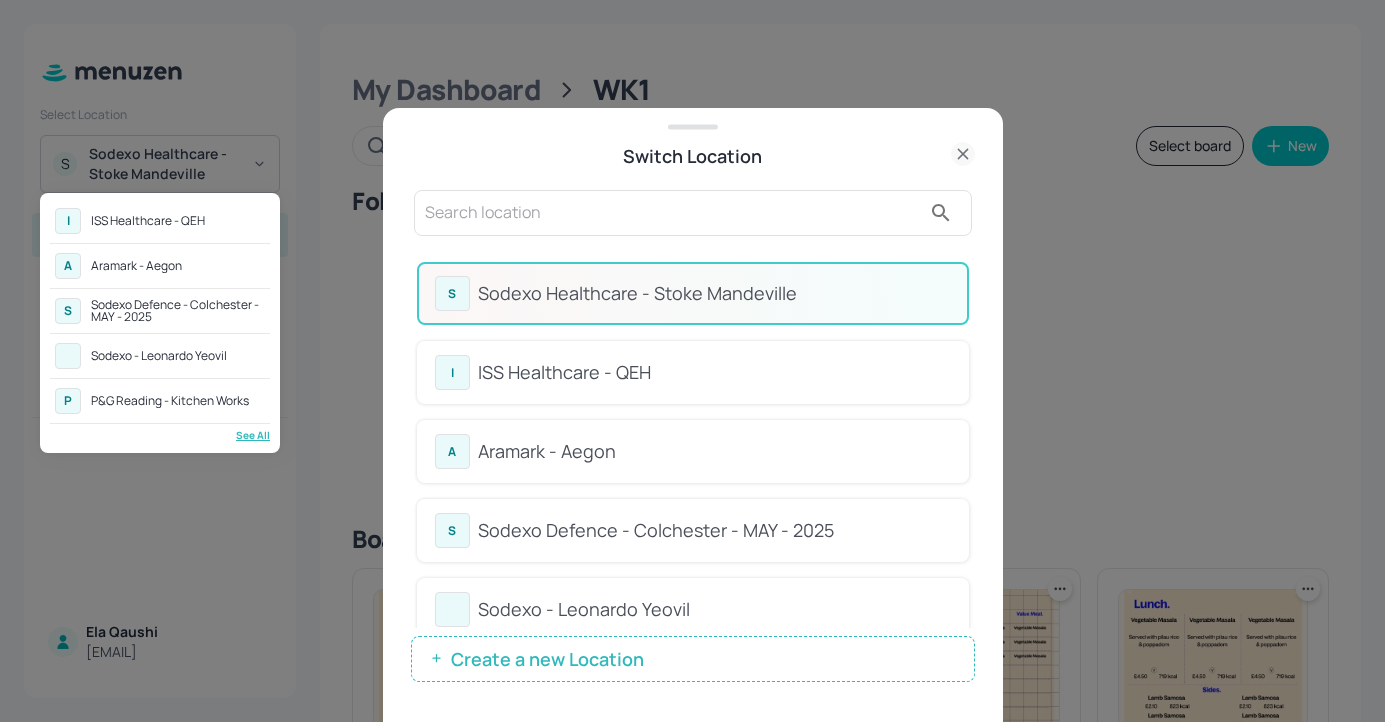 click at bounding box center (692, 361) 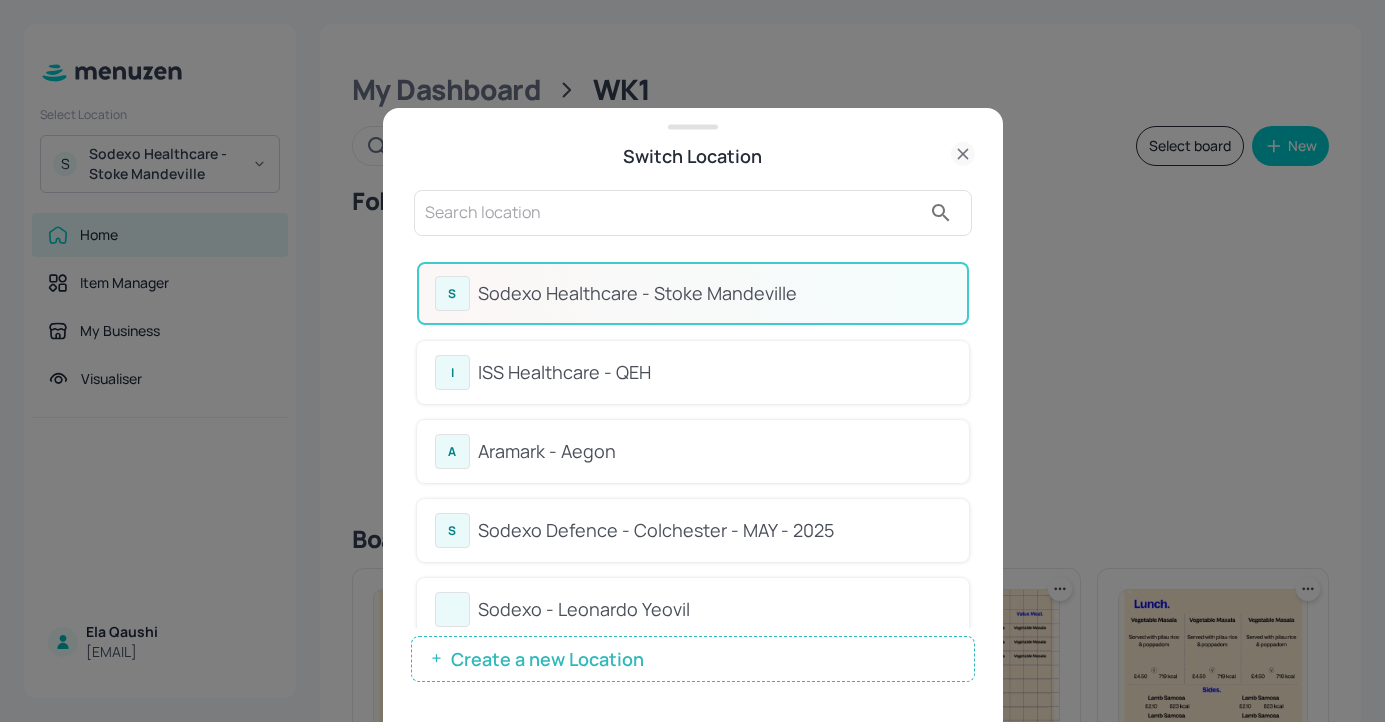 click 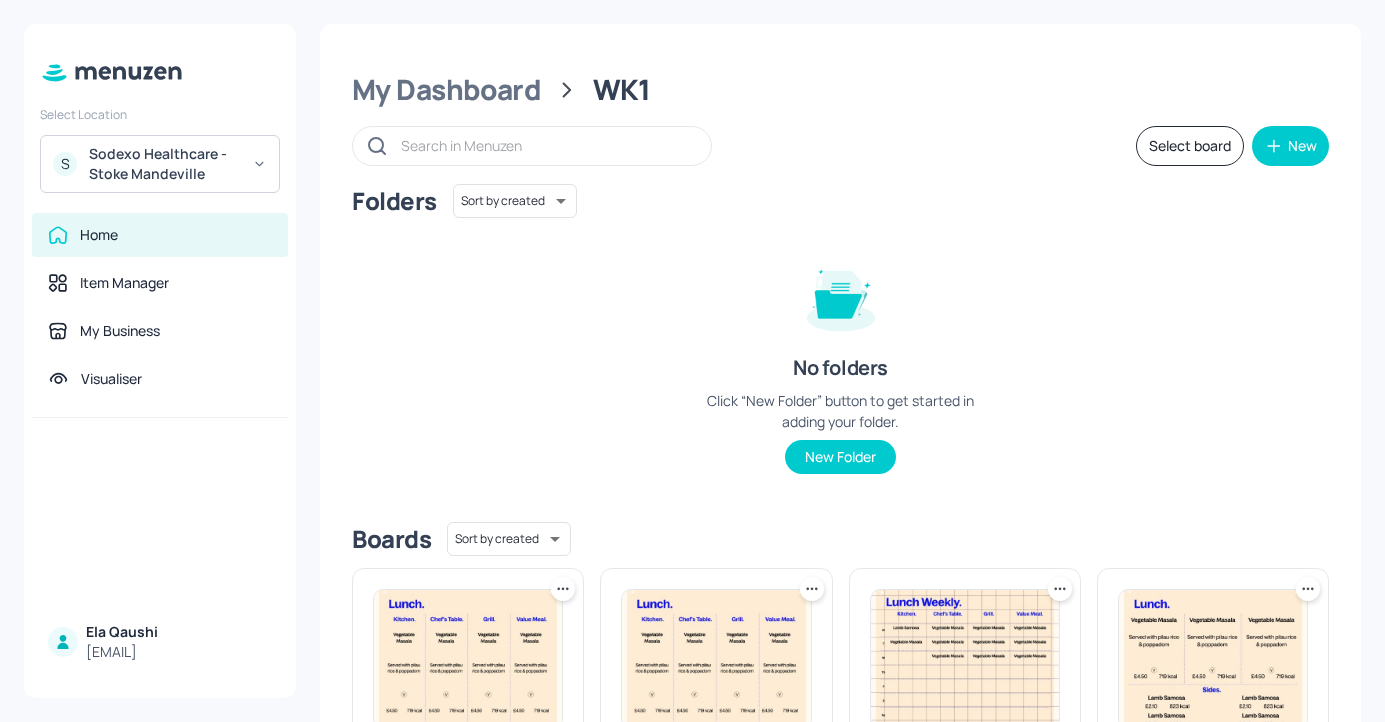 click on "Sodexo Healthcare - Stoke Mandeville" at bounding box center (164, 164) 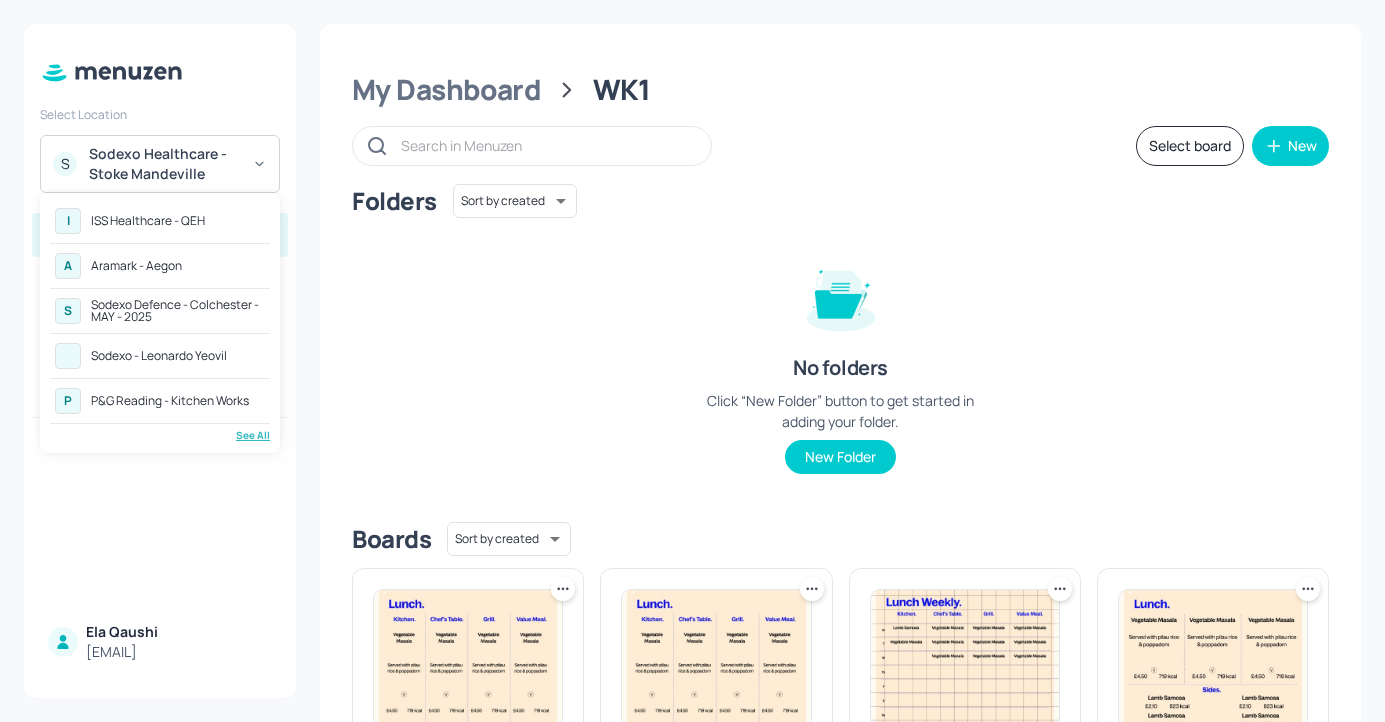 click at bounding box center (692, 361) 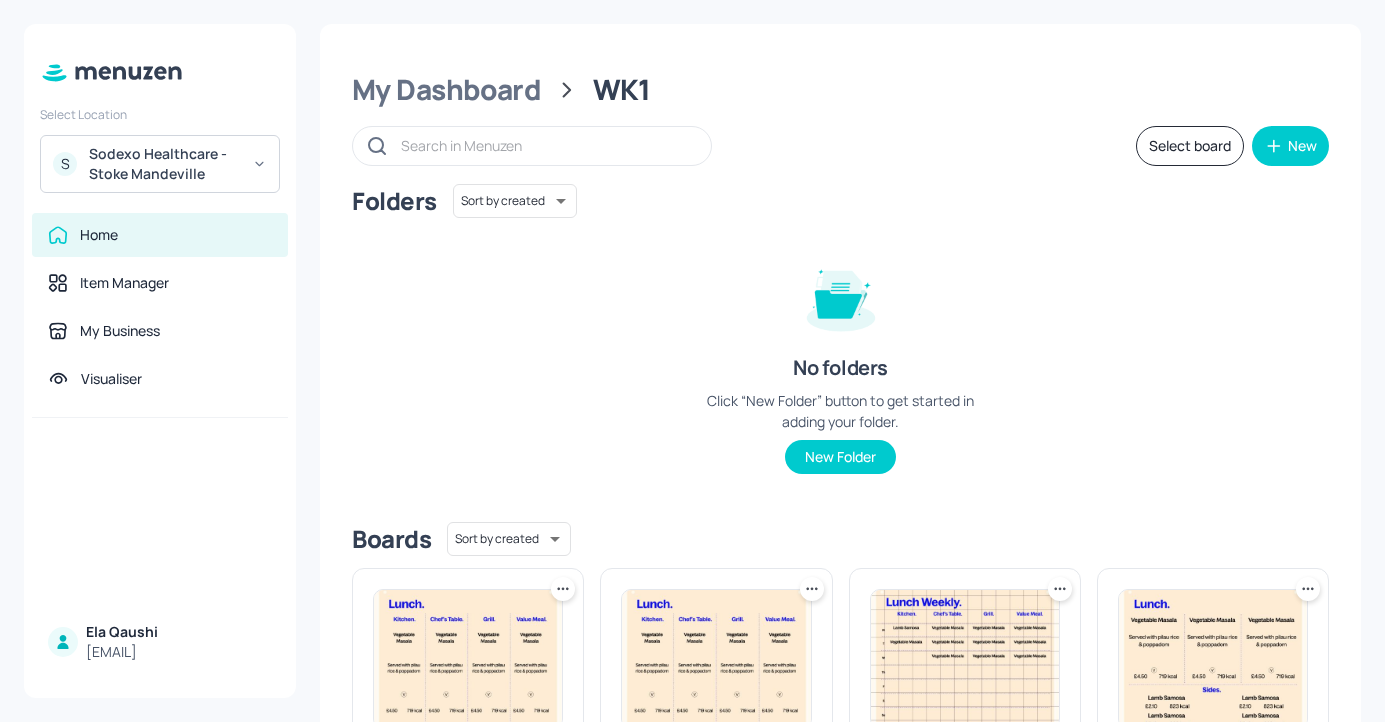 click on "S Sodexo Healthcare - Stoke Mandeville" at bounding box center [160, 164] 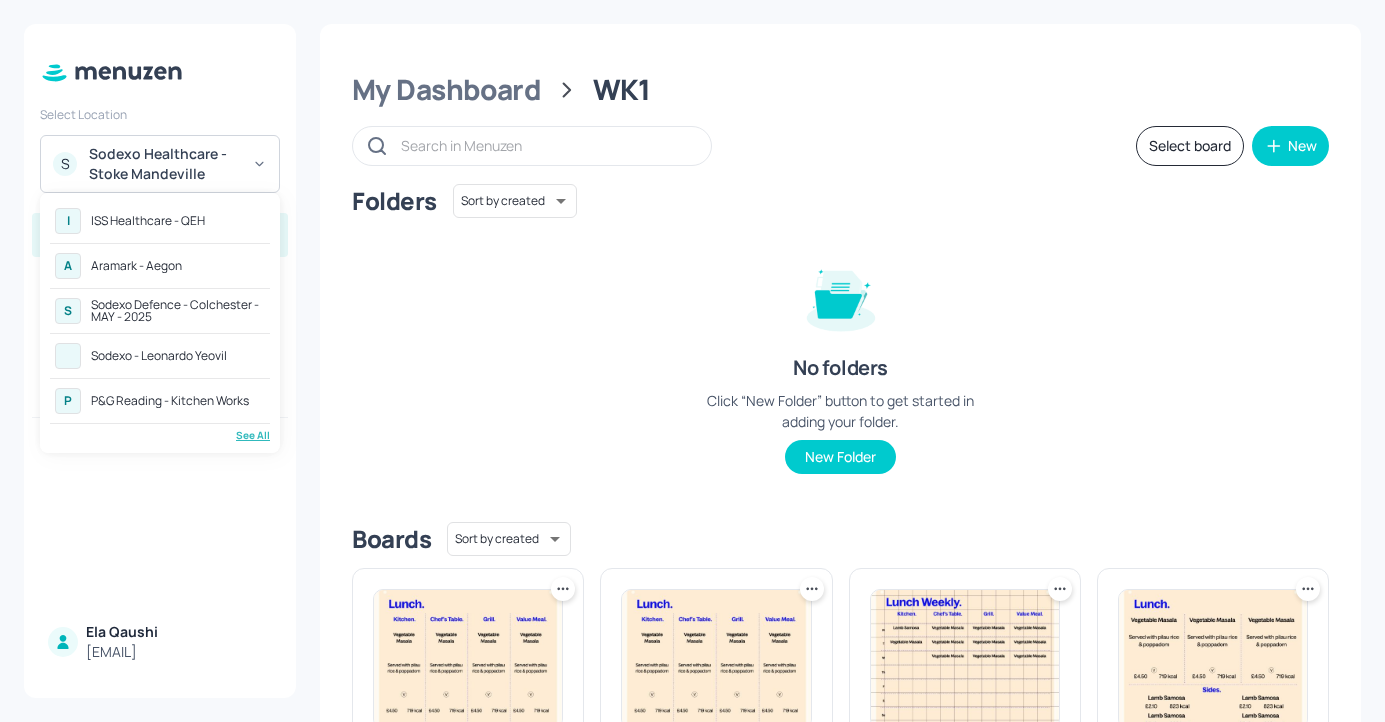click on "A Aramark - Aegon" at bounding box center [160, 266] 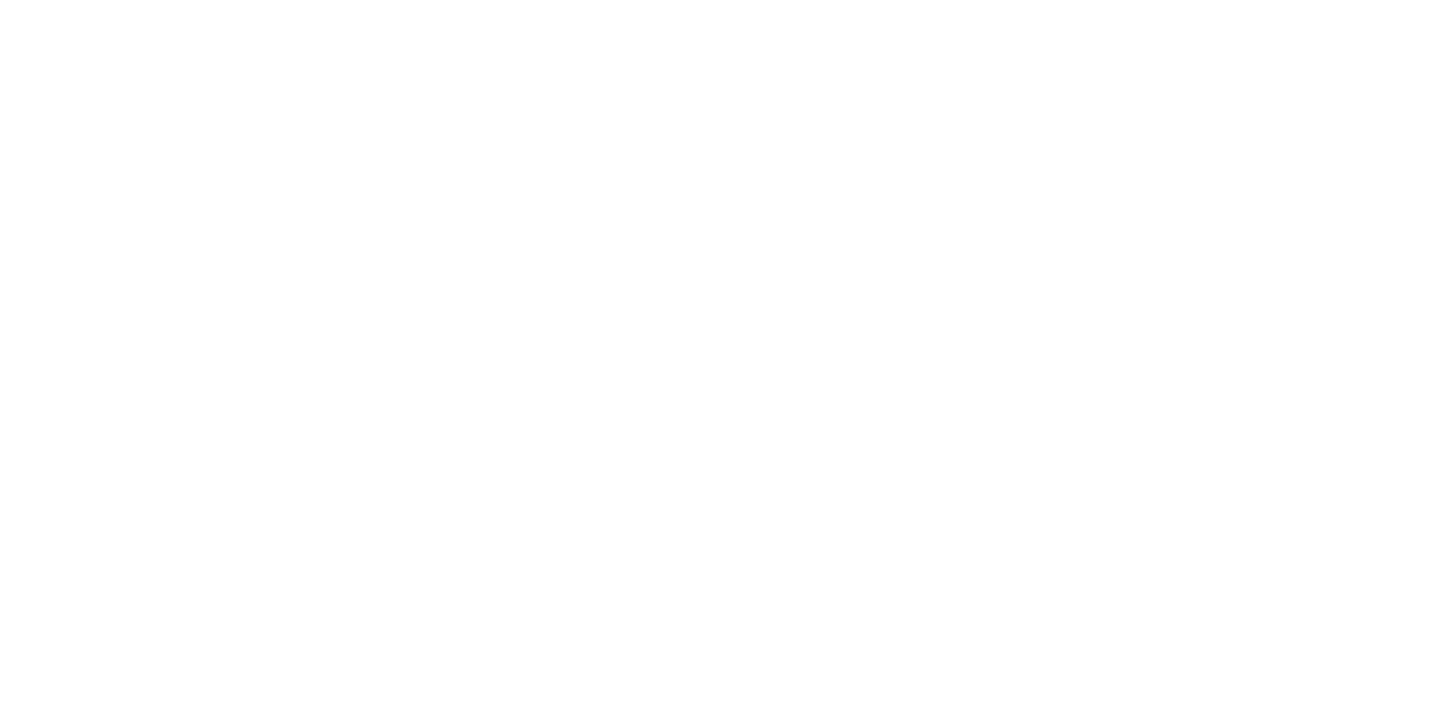 scroll, scrollTop: 0, scrollLeft: 0, axis: both 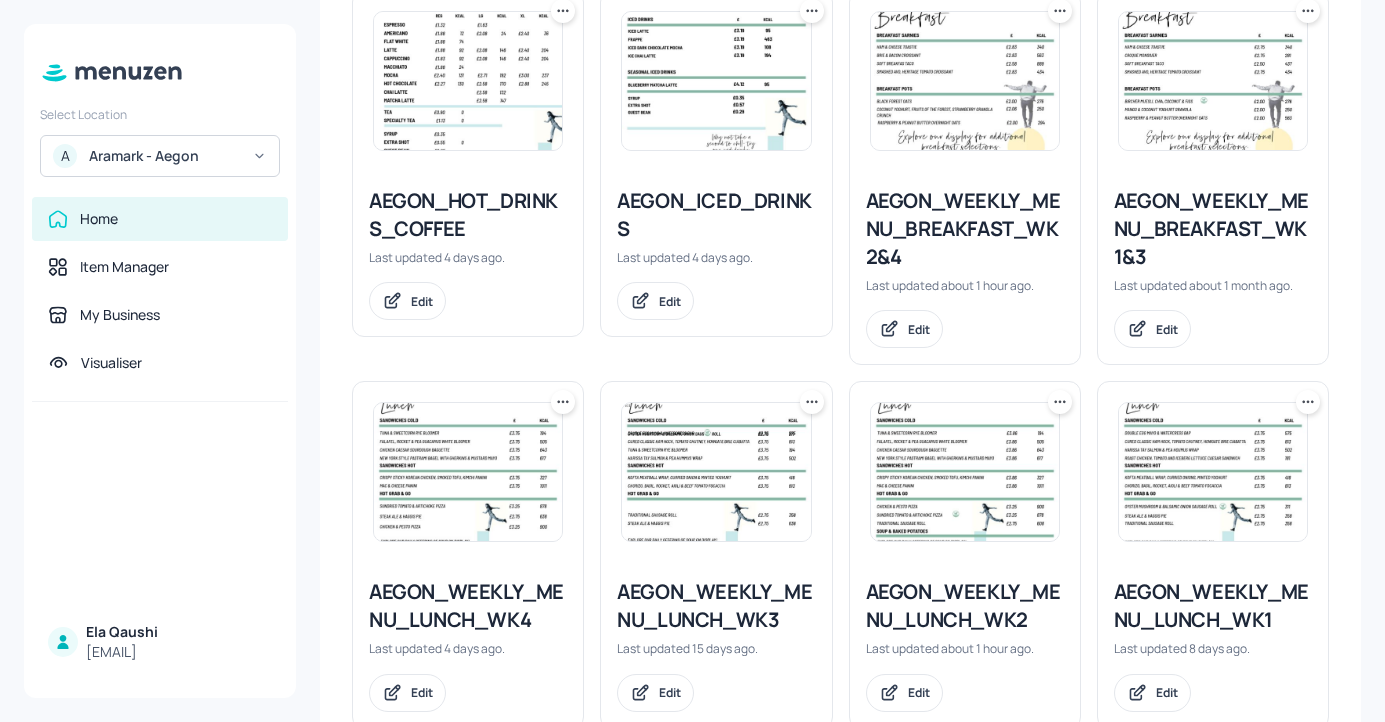 click on "AEGON_WEEKLY_MENU_BREAKFAST_WK2&4" at bounding box center [965, 229] 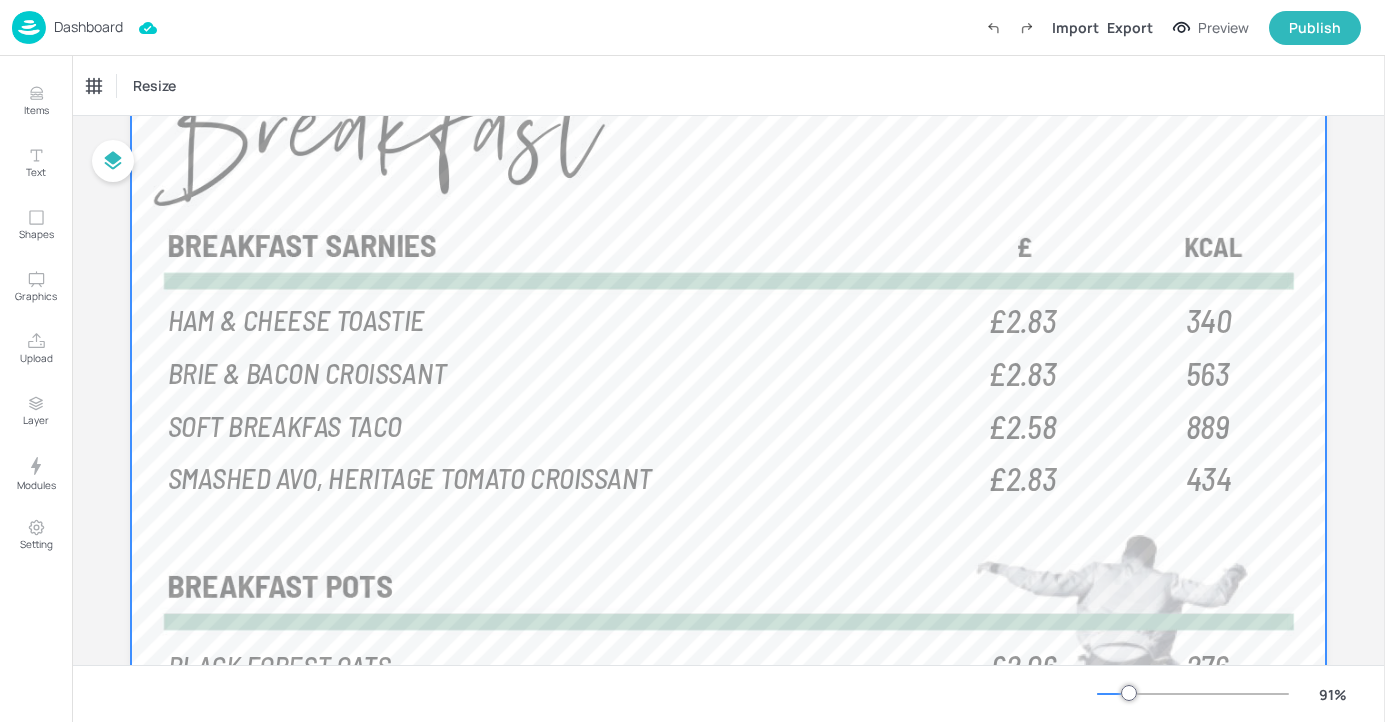 scroll, scrollTop: 0, scrollLeft: 0, axis: both 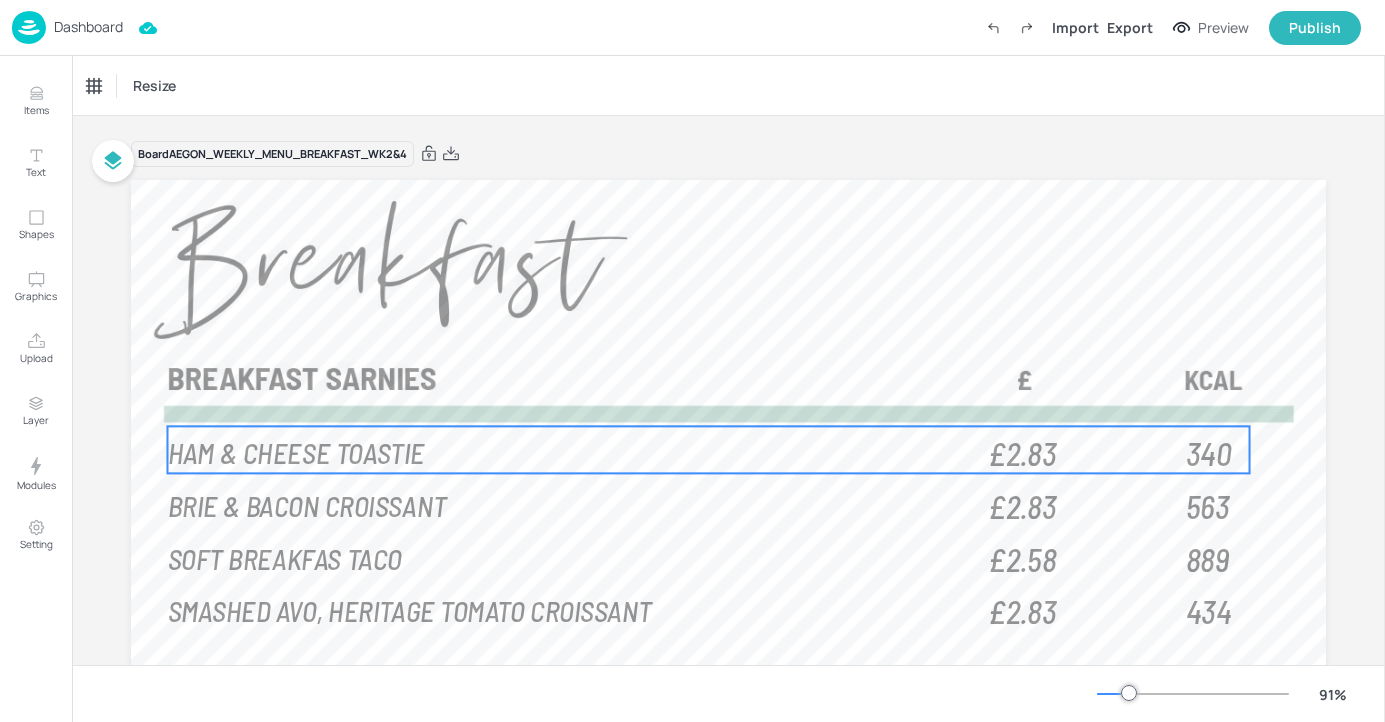 click on "HAM & CHEESE TOASTIE" at bounding box center [296, 451] 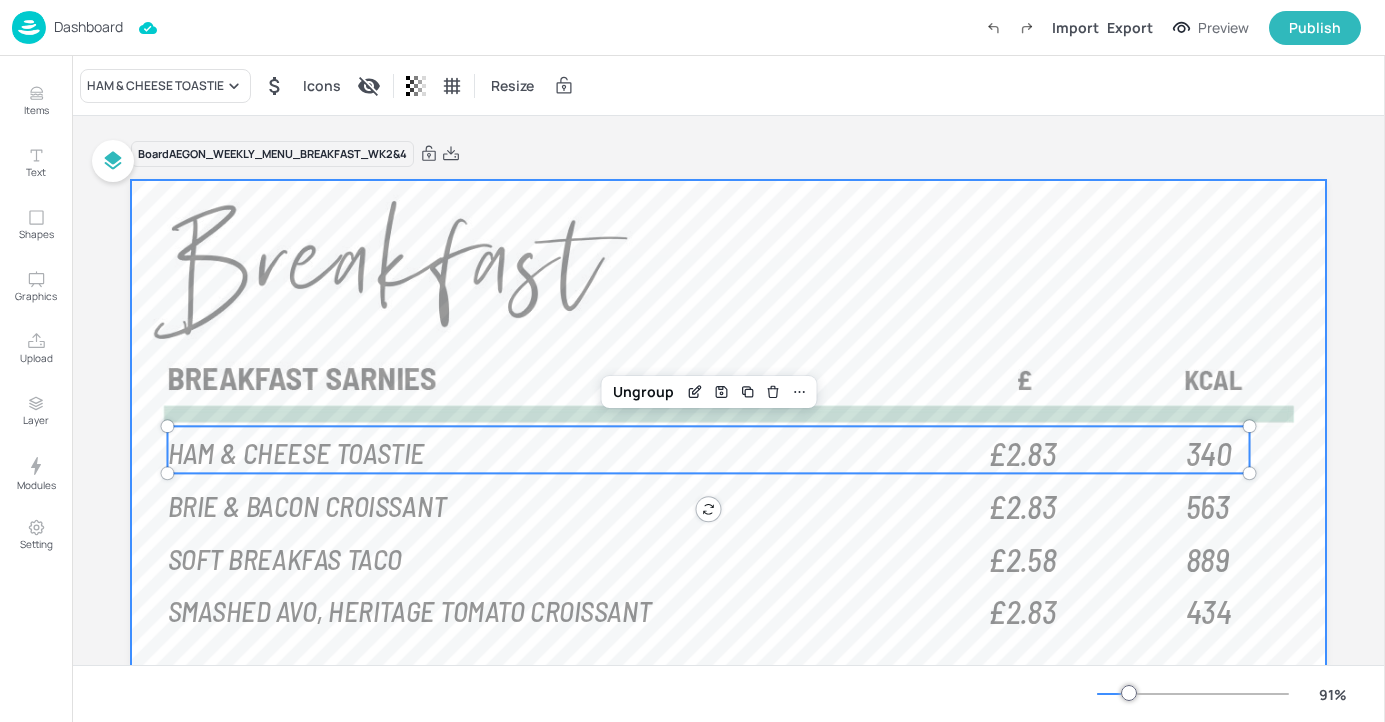 click at bounding box center [728, 670] 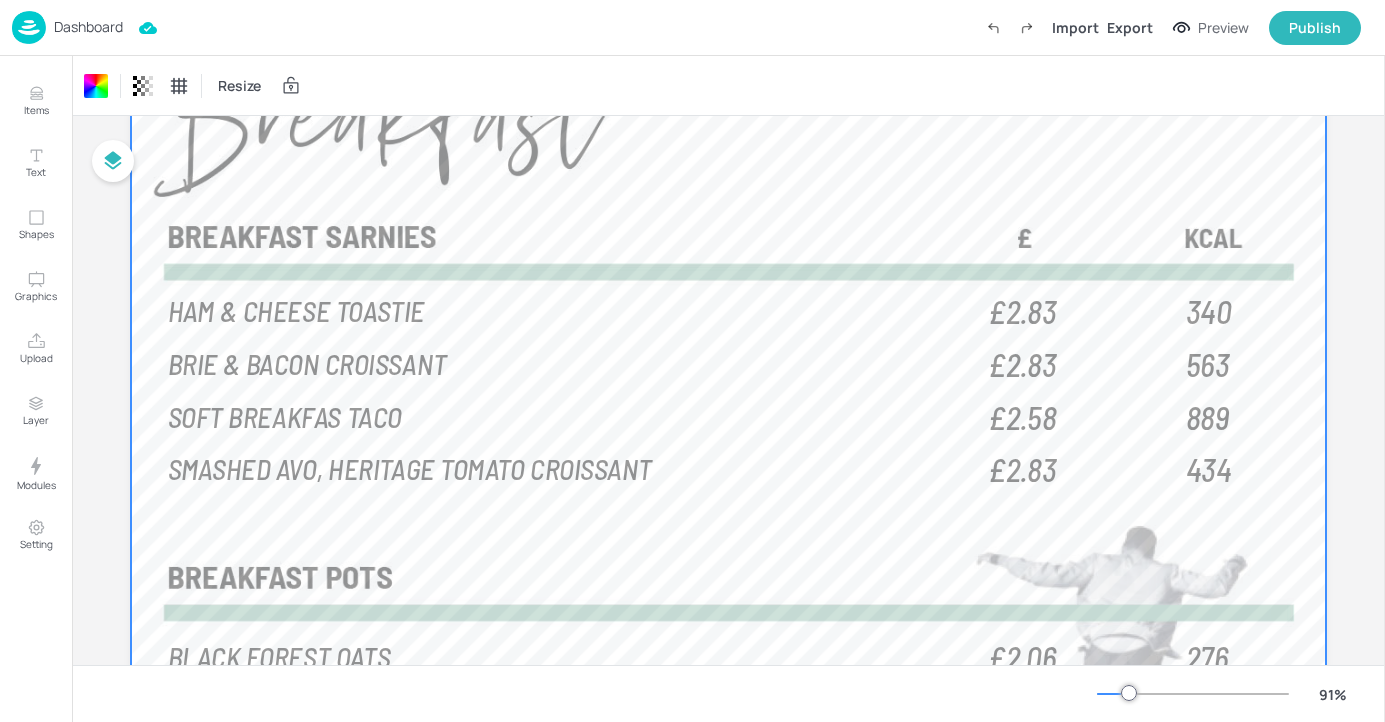 scroll, scrollTop: 159, scrollLeft: 0, axis: vertical 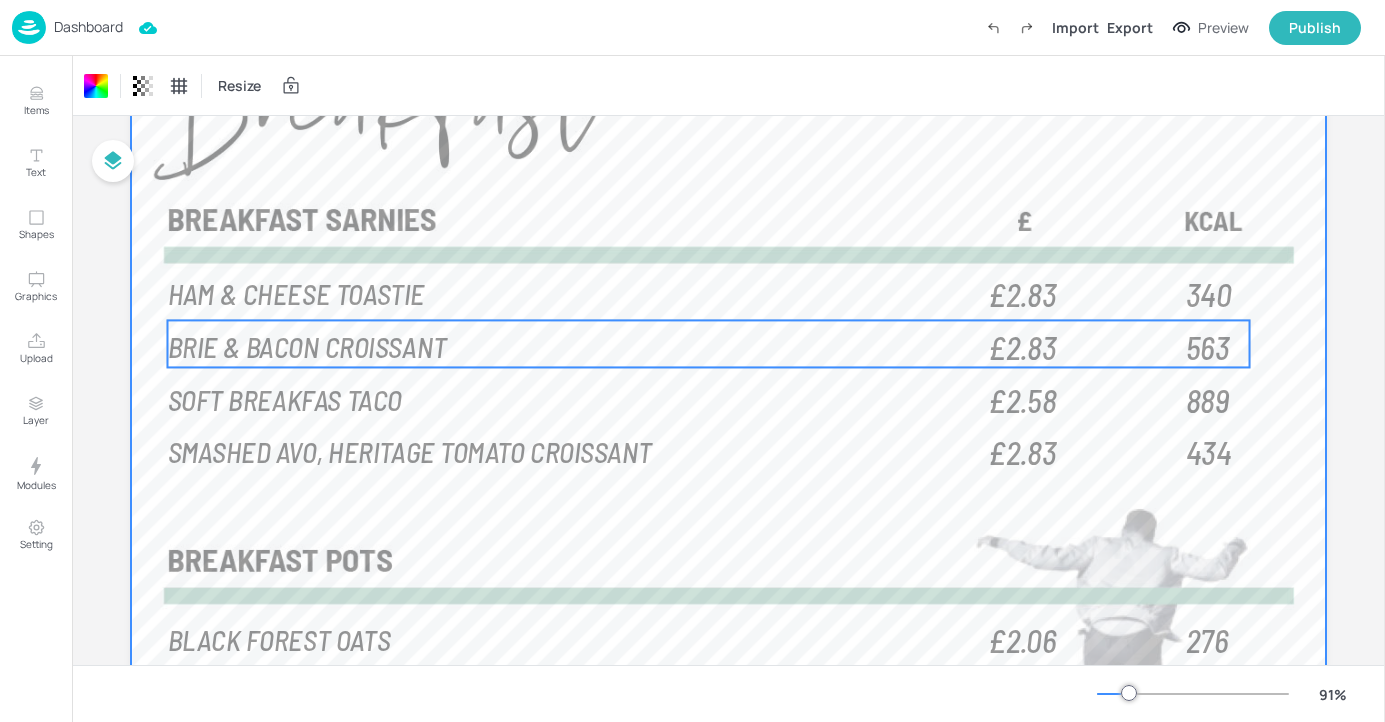 click on "BRIE & BACON CROISSANT" at bounding box center [572, 345] 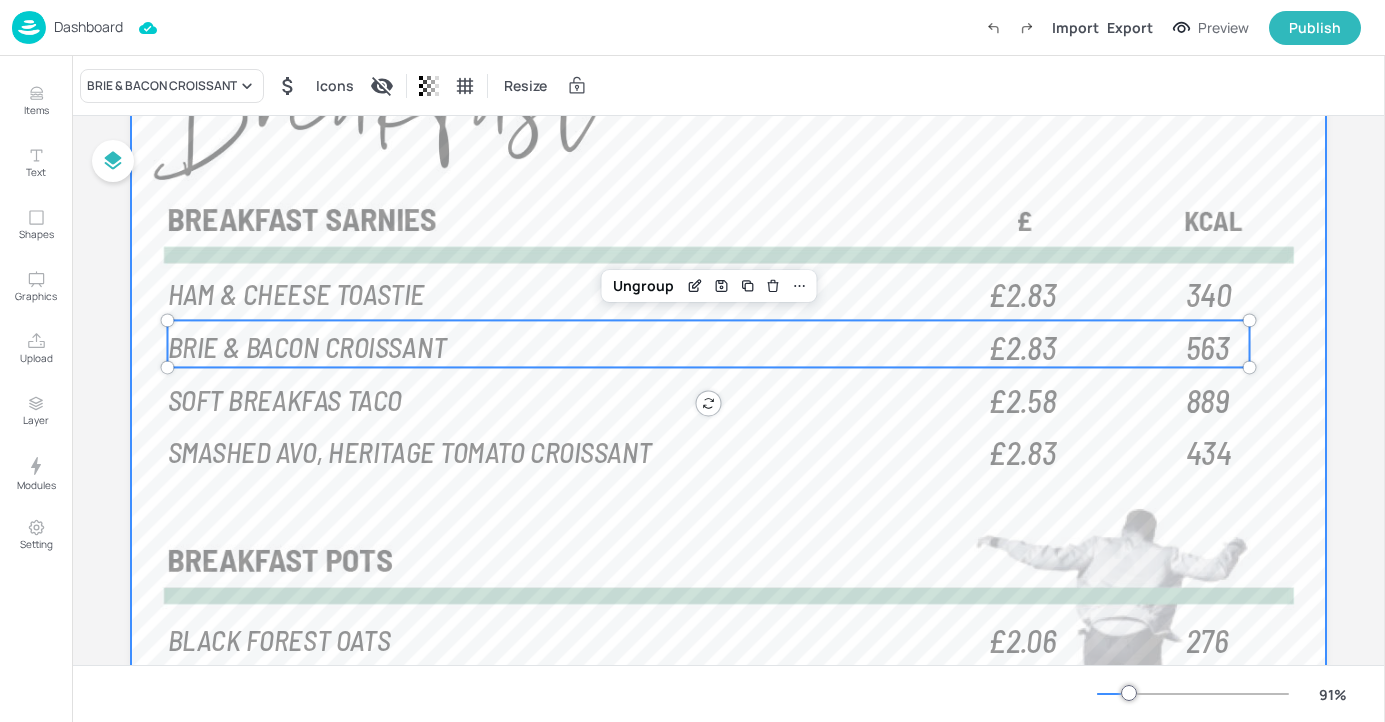 click at bounding box center (728, 511) 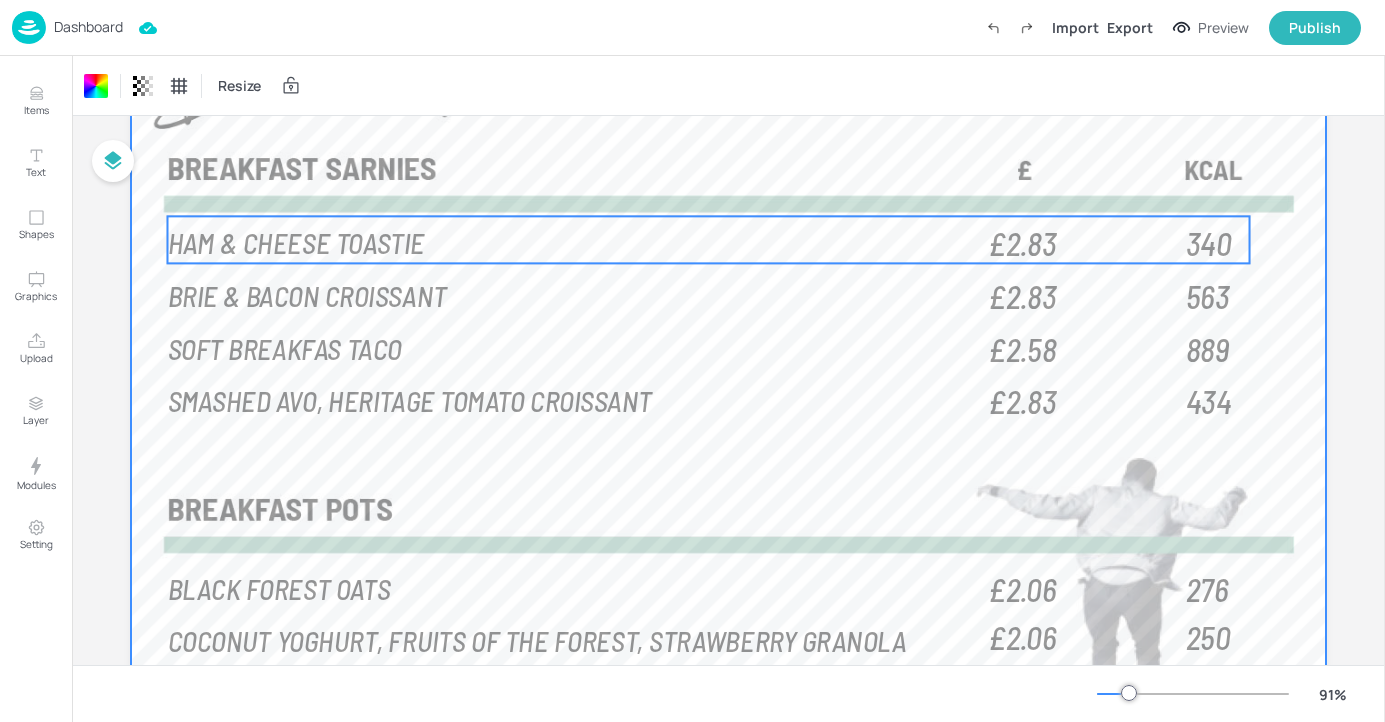 scroll, scrollTop: 211, scrollLeft: 0, axis: vertical 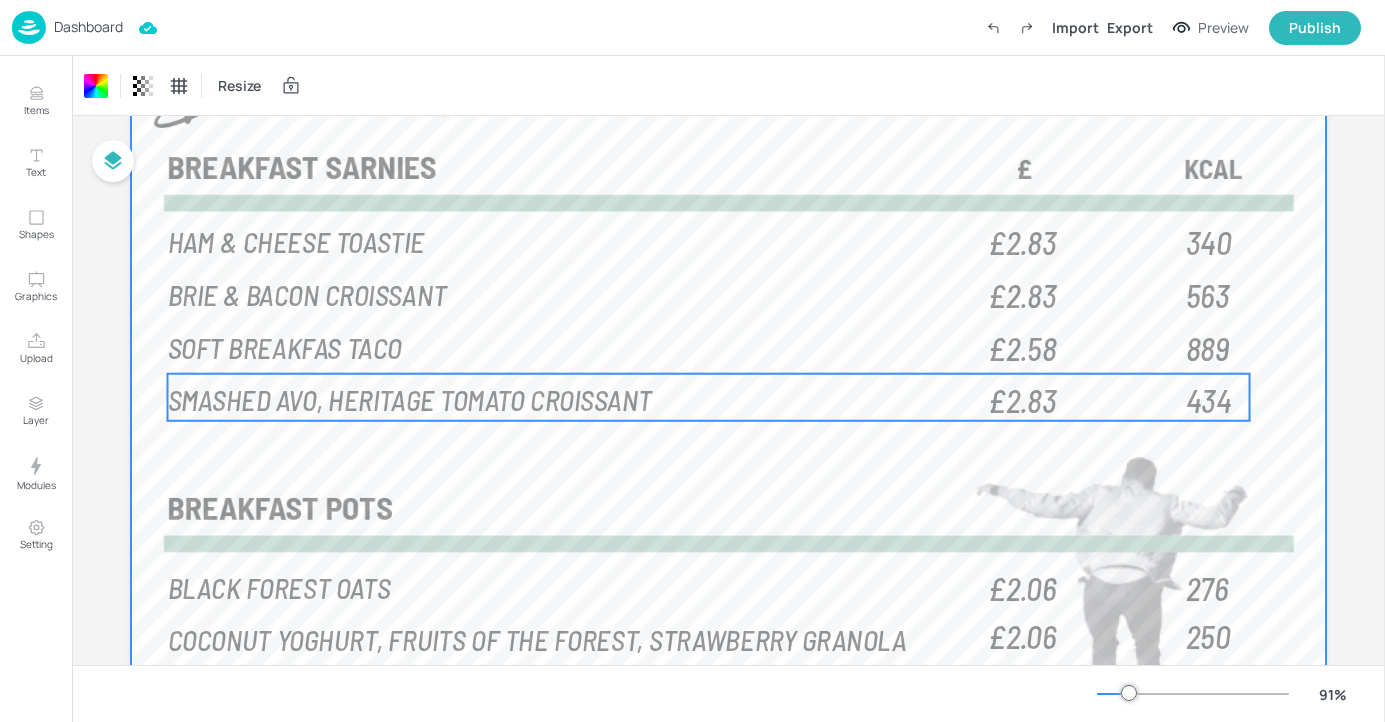 click on "SMASHED AVO, HERITAGE TOMATO CROISSANT" at bounding box center (410, 398) 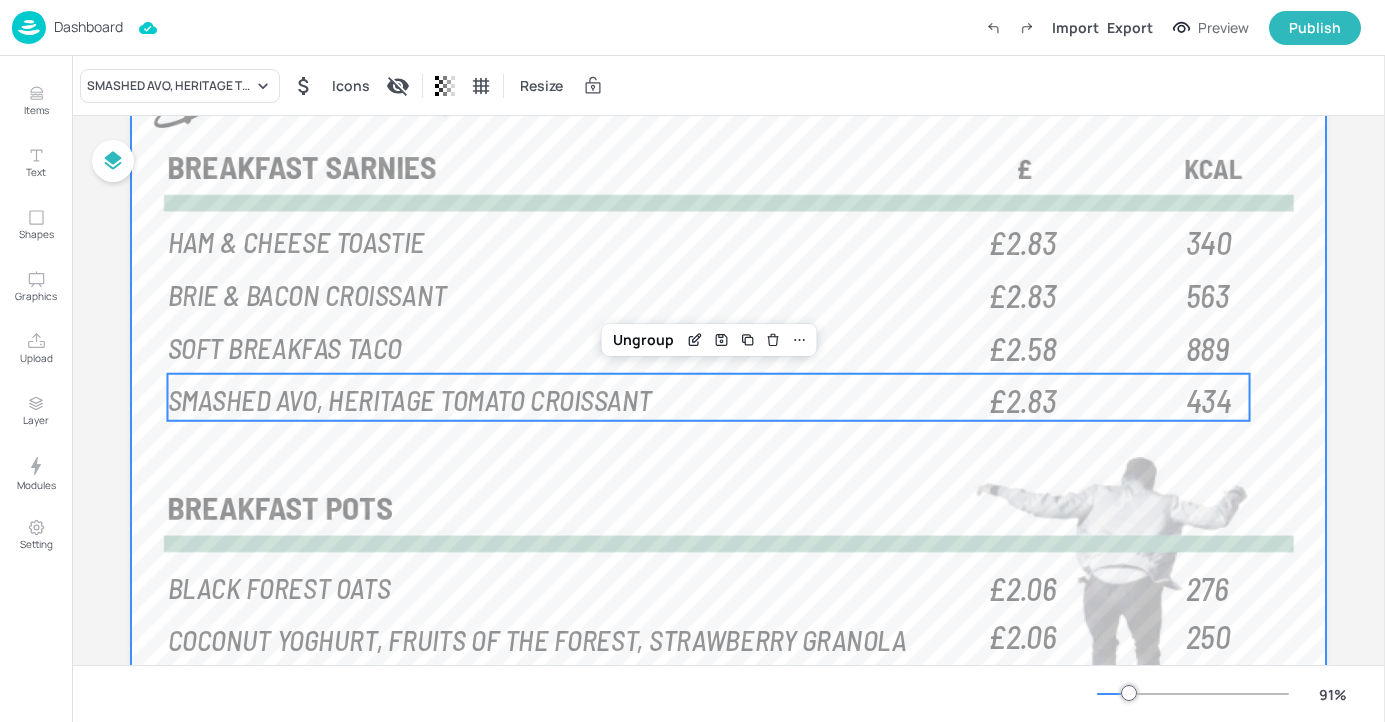click at bounding box center (728, 459) 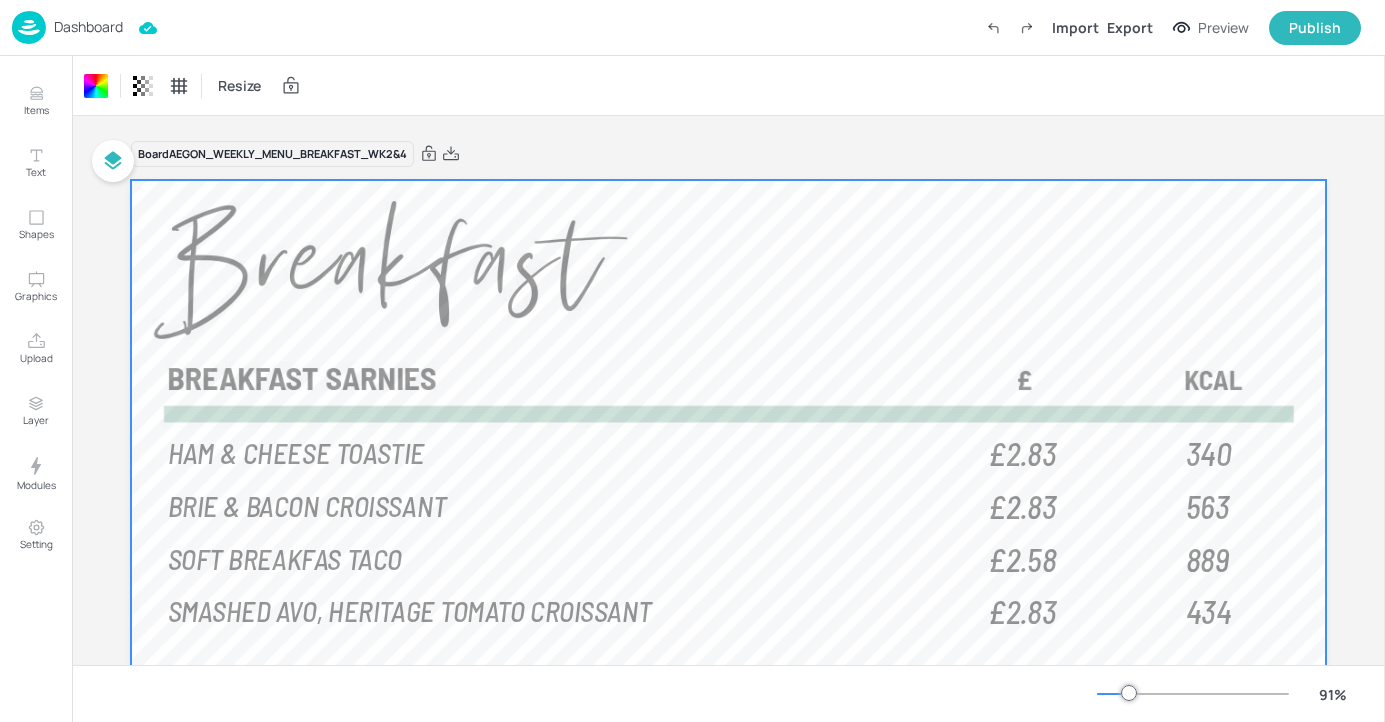 scroll, scrollTop: 51, scrollLeft: 0, axis: vertical 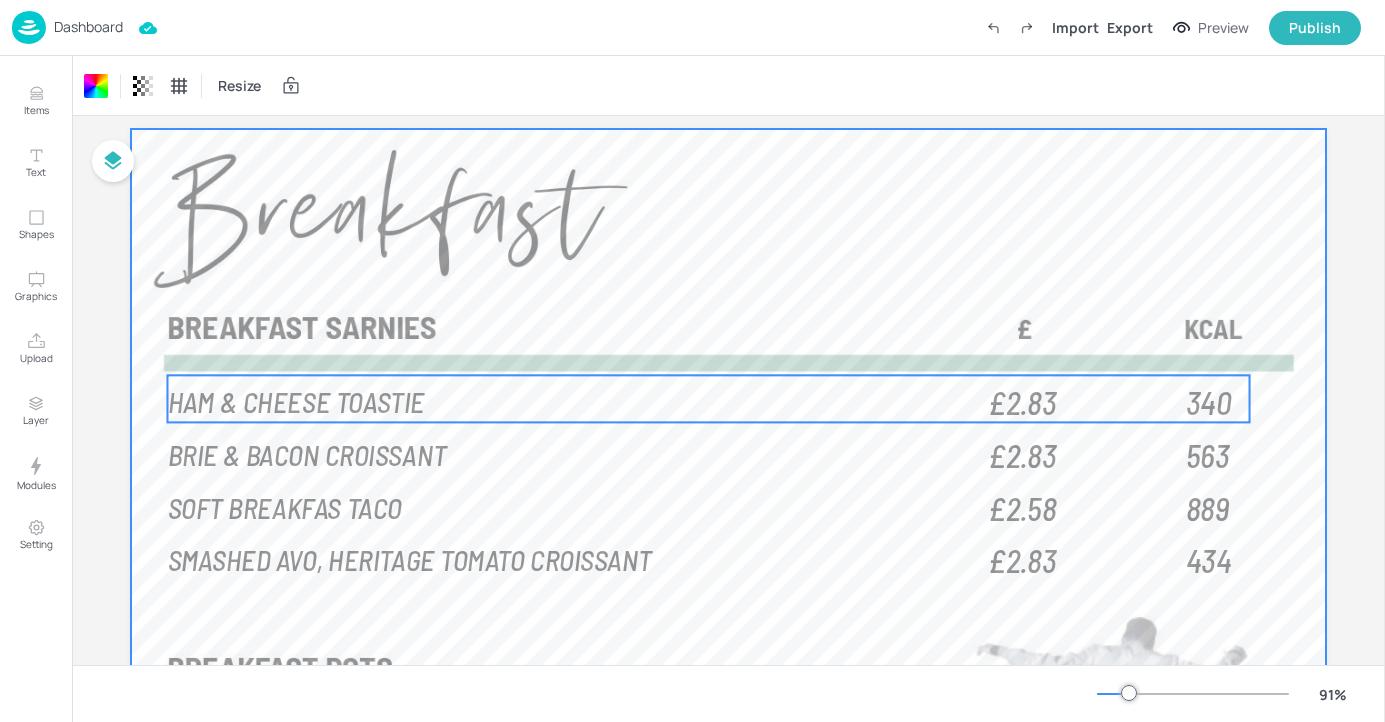 click on "340 HAM & CHEESE TOASTIE £2.83" at bounding box center (709, 398) 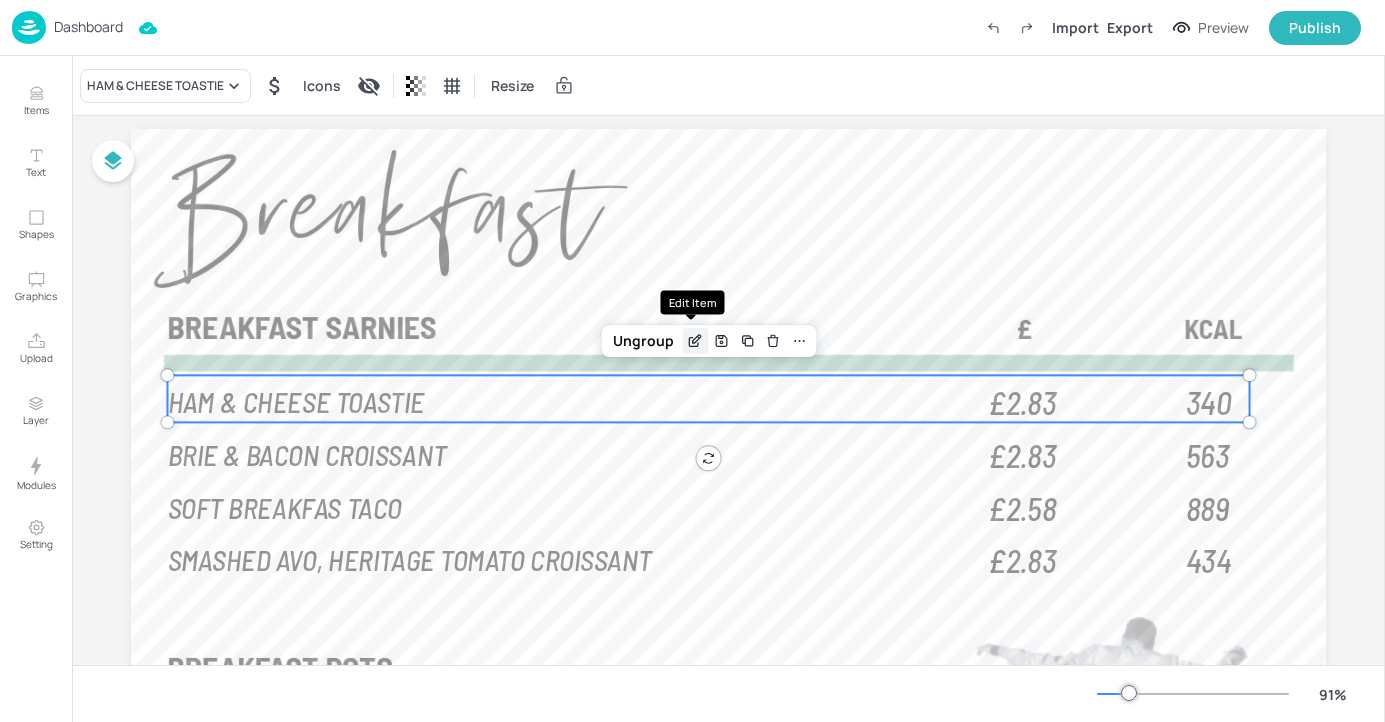 click 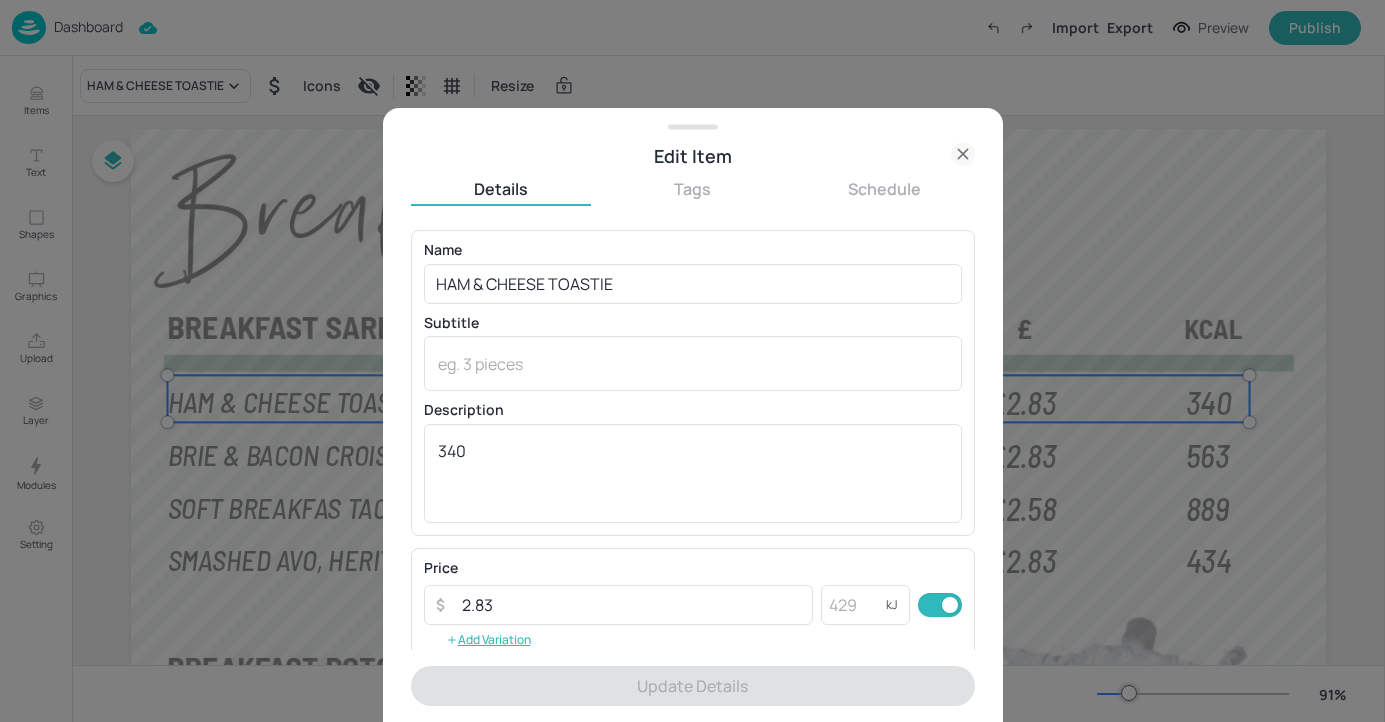 click at bounding box center [692, 361] 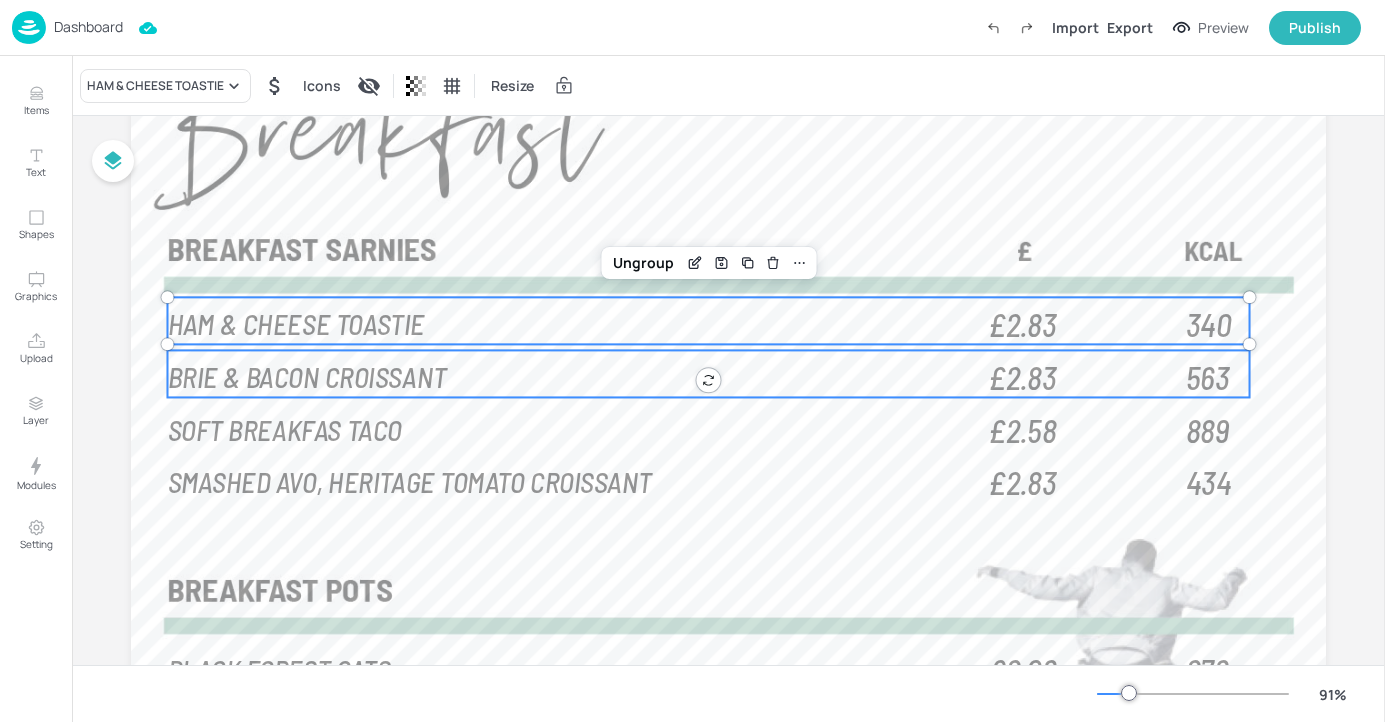 scroll, scrollTop: 120, scrollLeft: 0, axis: vertical 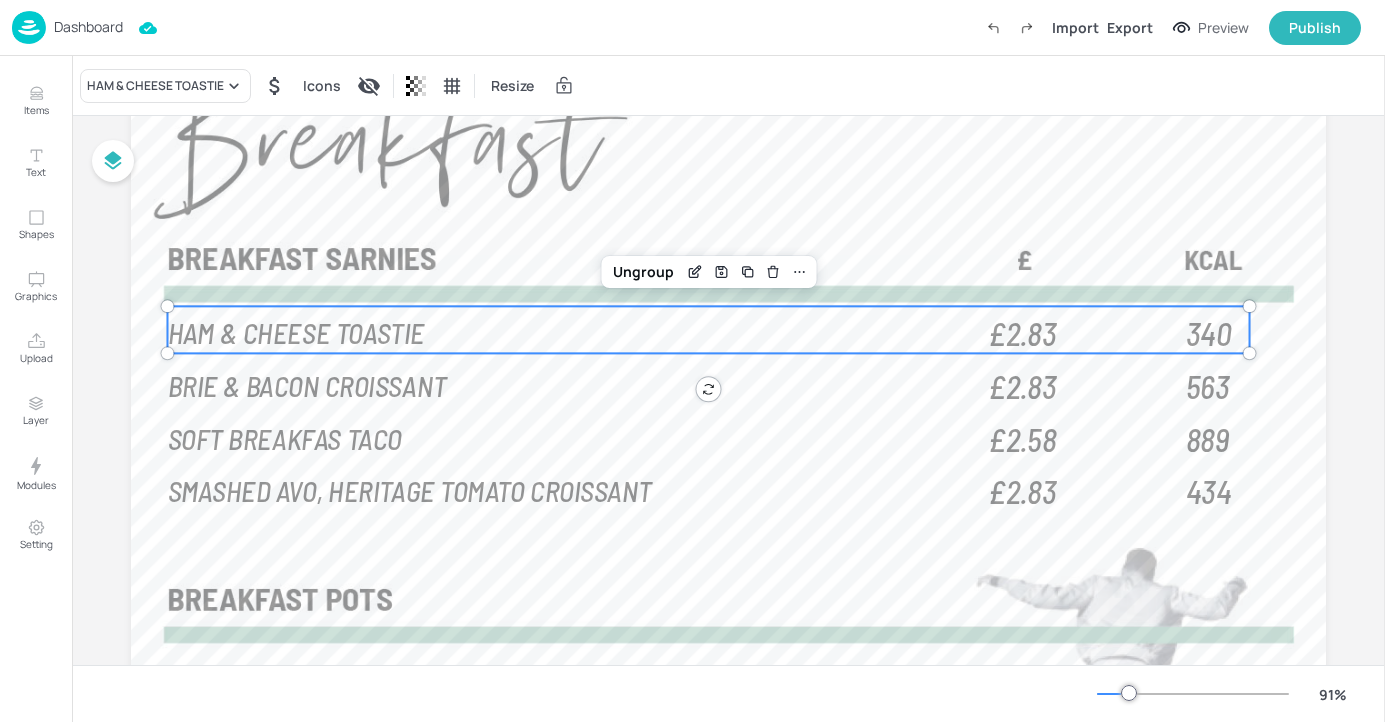 click at bounding box center [728, 550] 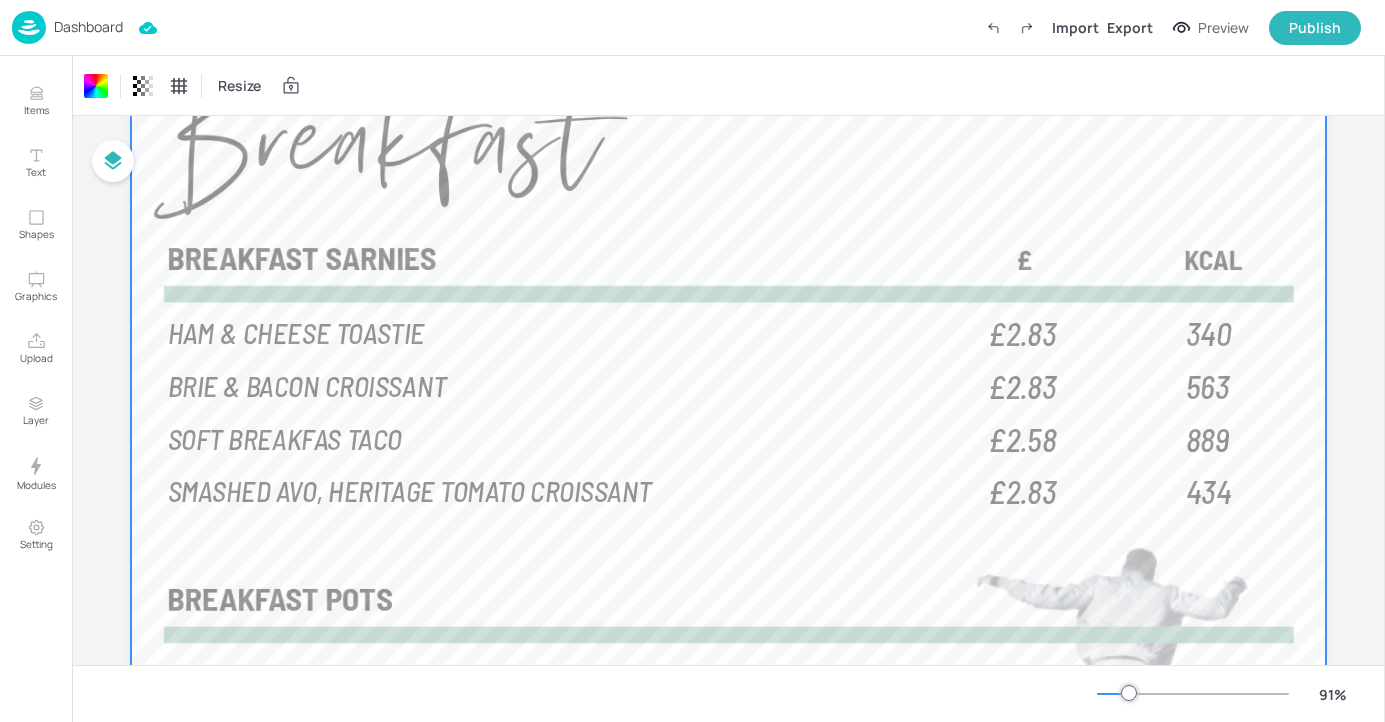 scroll, scrollTop: 0, scrollLeft: 0, axis: both 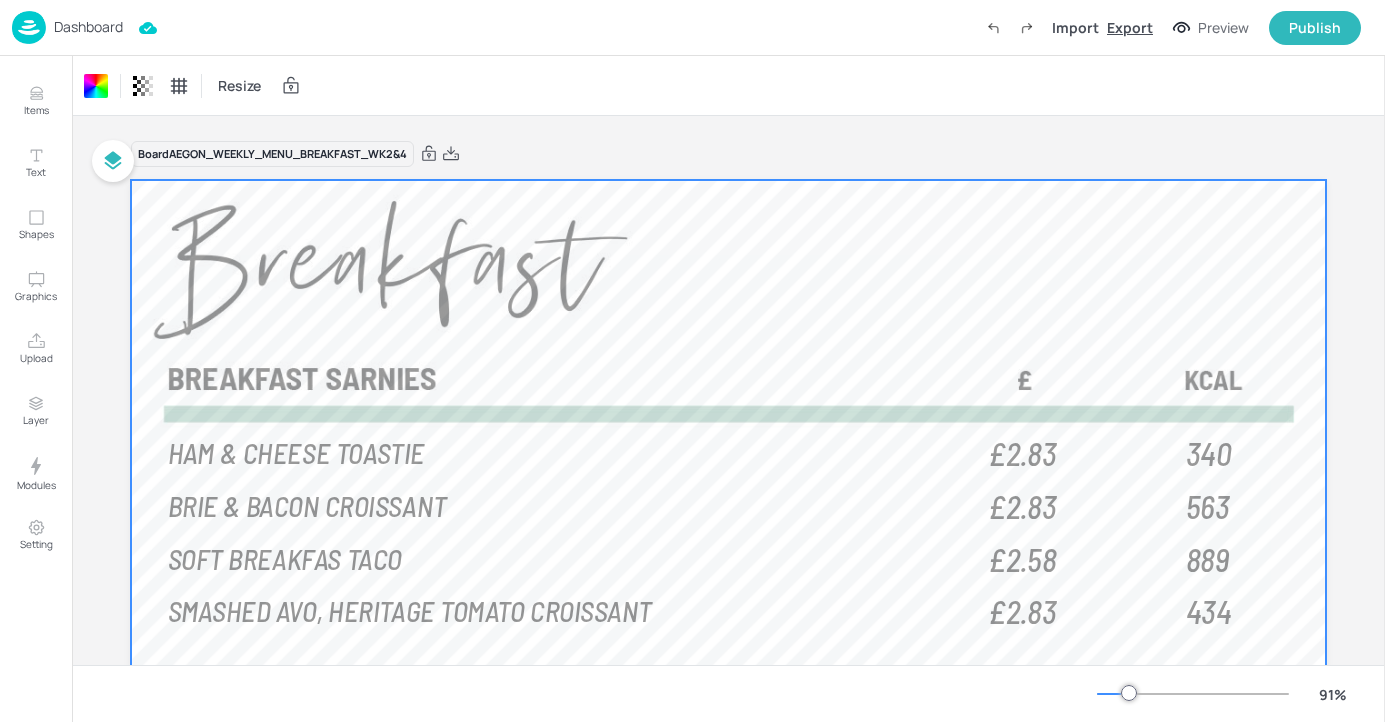 click on "Export" at bounding box center (1130, 27) 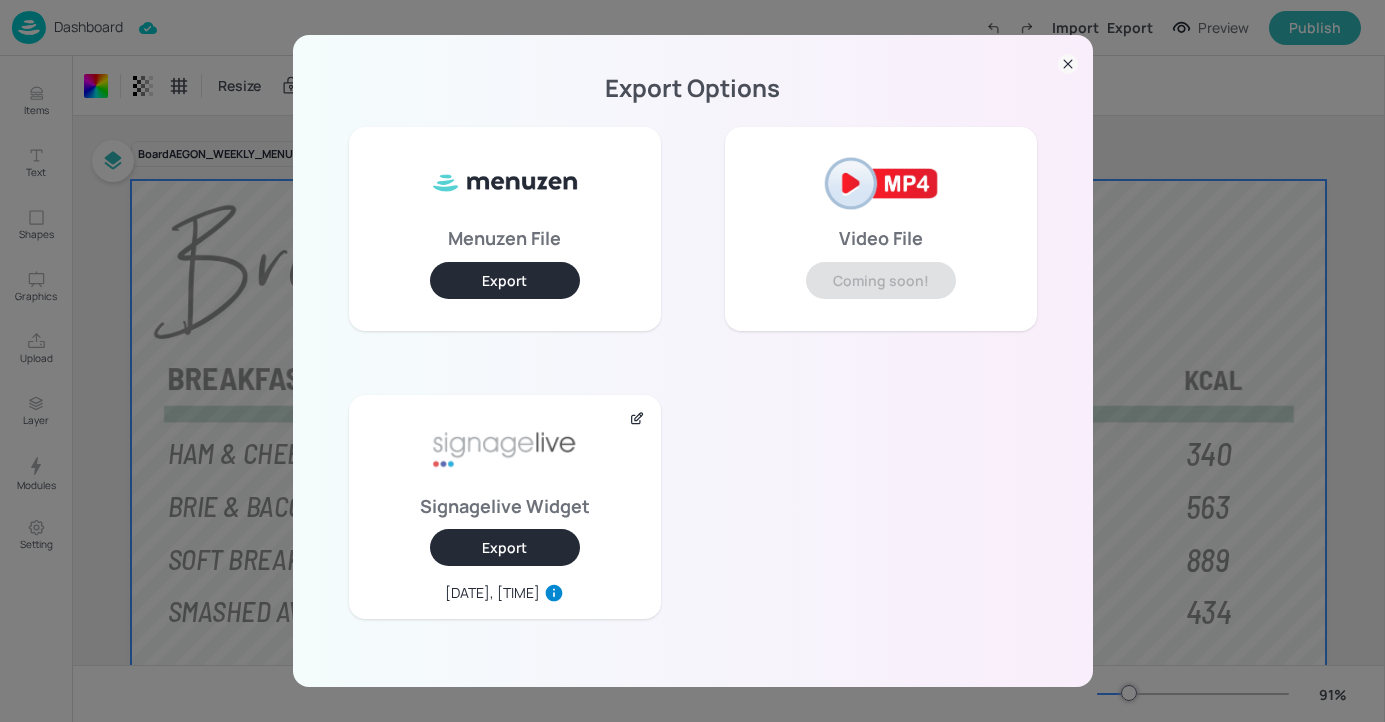 click on "Export" at bounding box center [505, 547] 